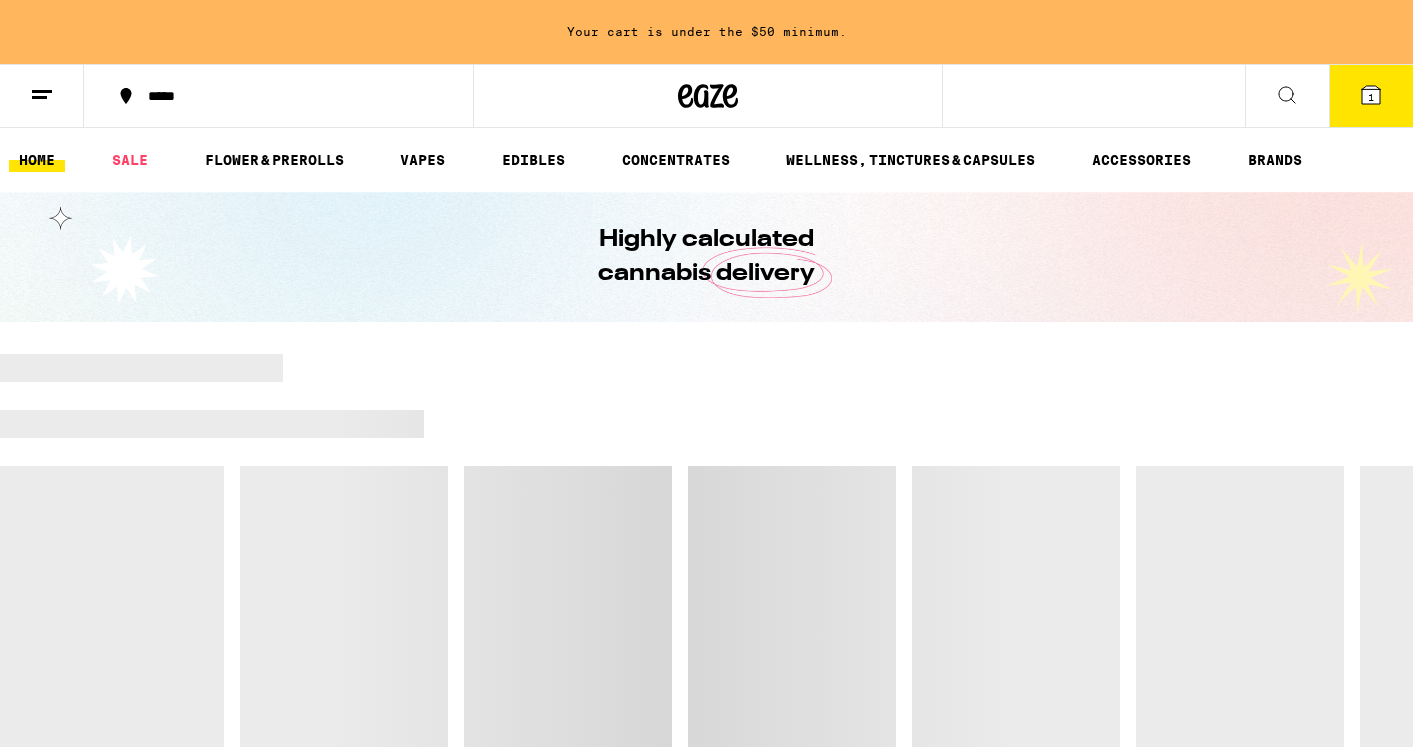 scroll, scrollTop: 0, scrollLeft: 0, axis: both 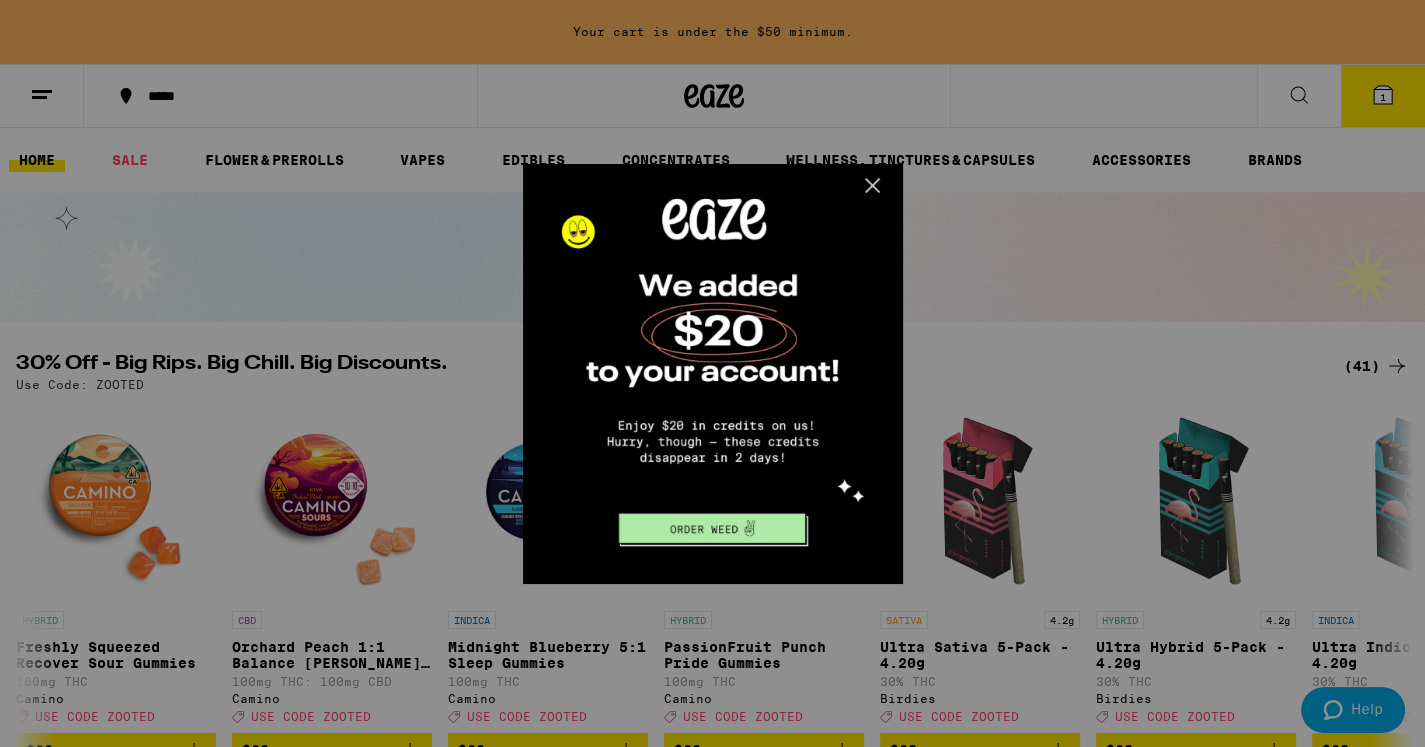 click at bounding box center (710, 371) 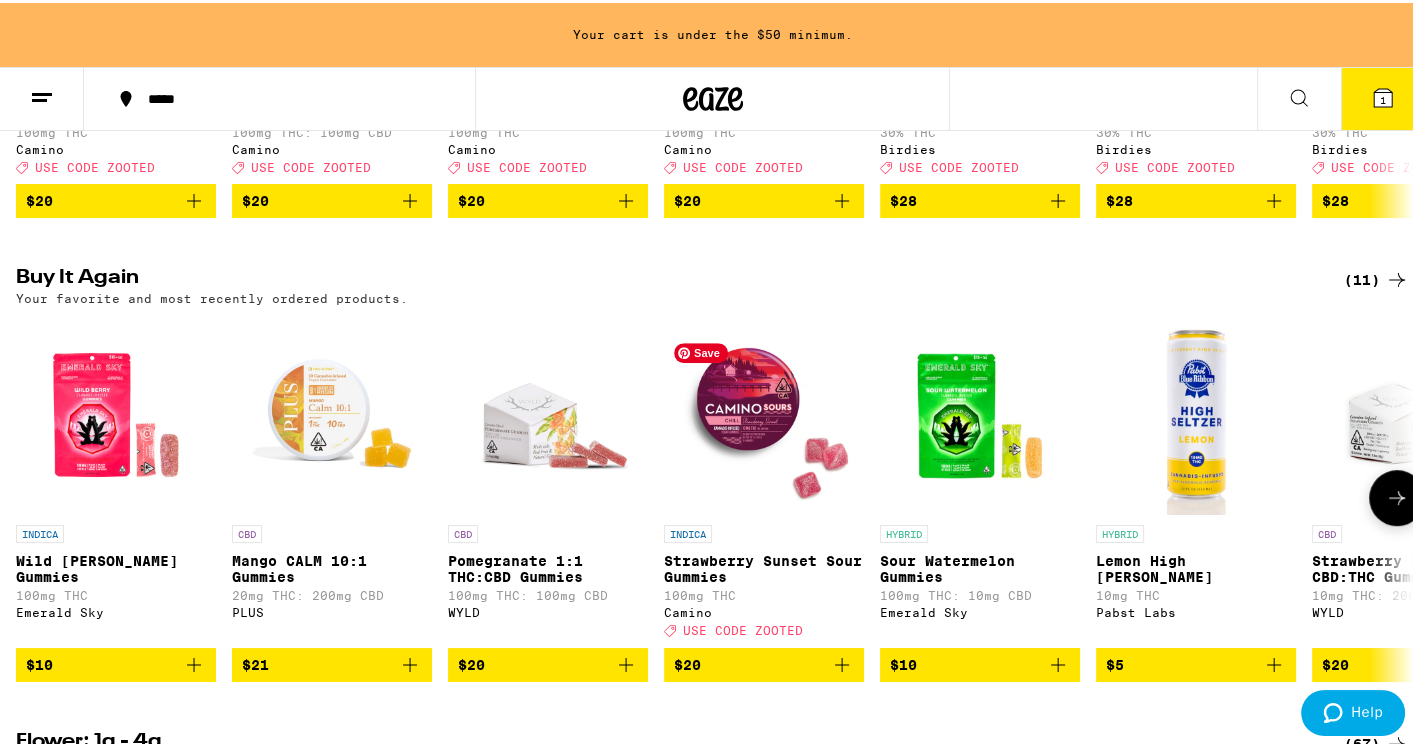 scroll, scrollTop: 569, scrollLeft: 0, axis: vertical 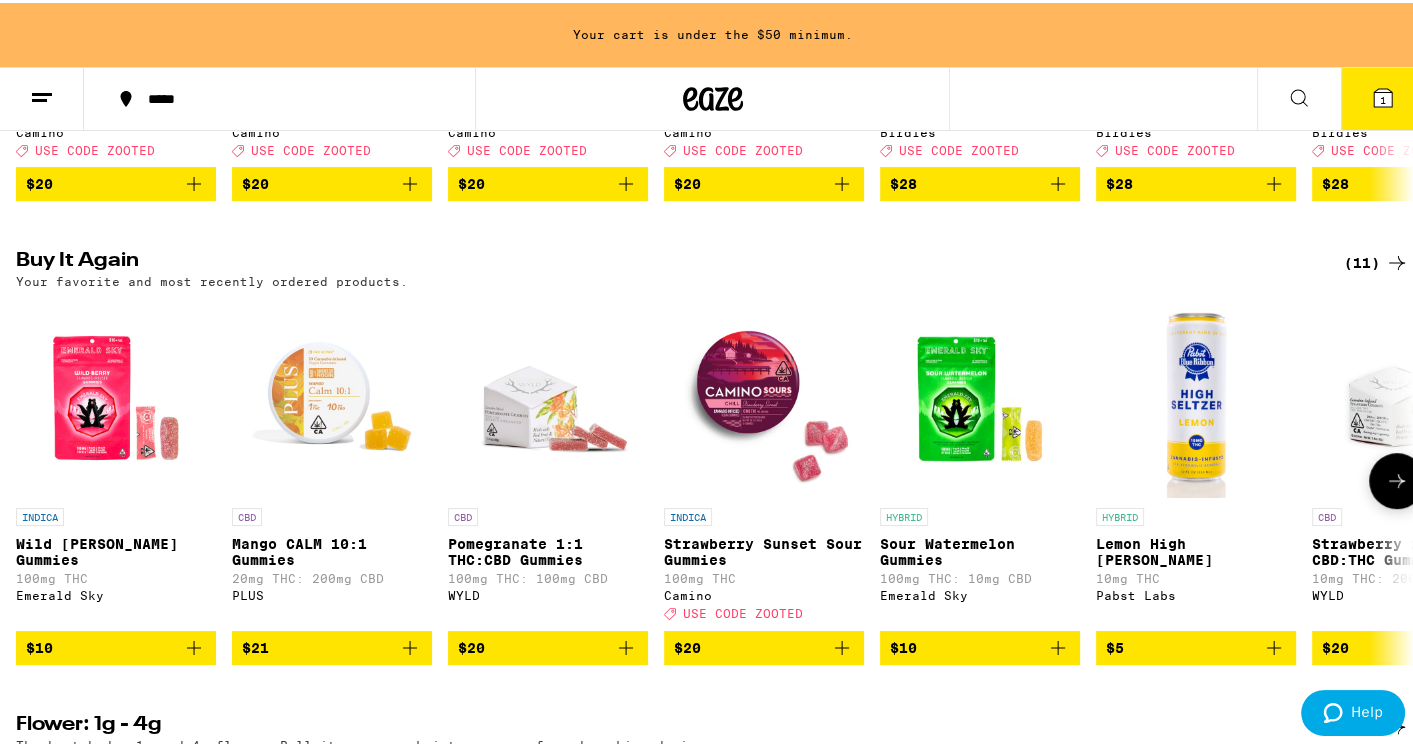 click 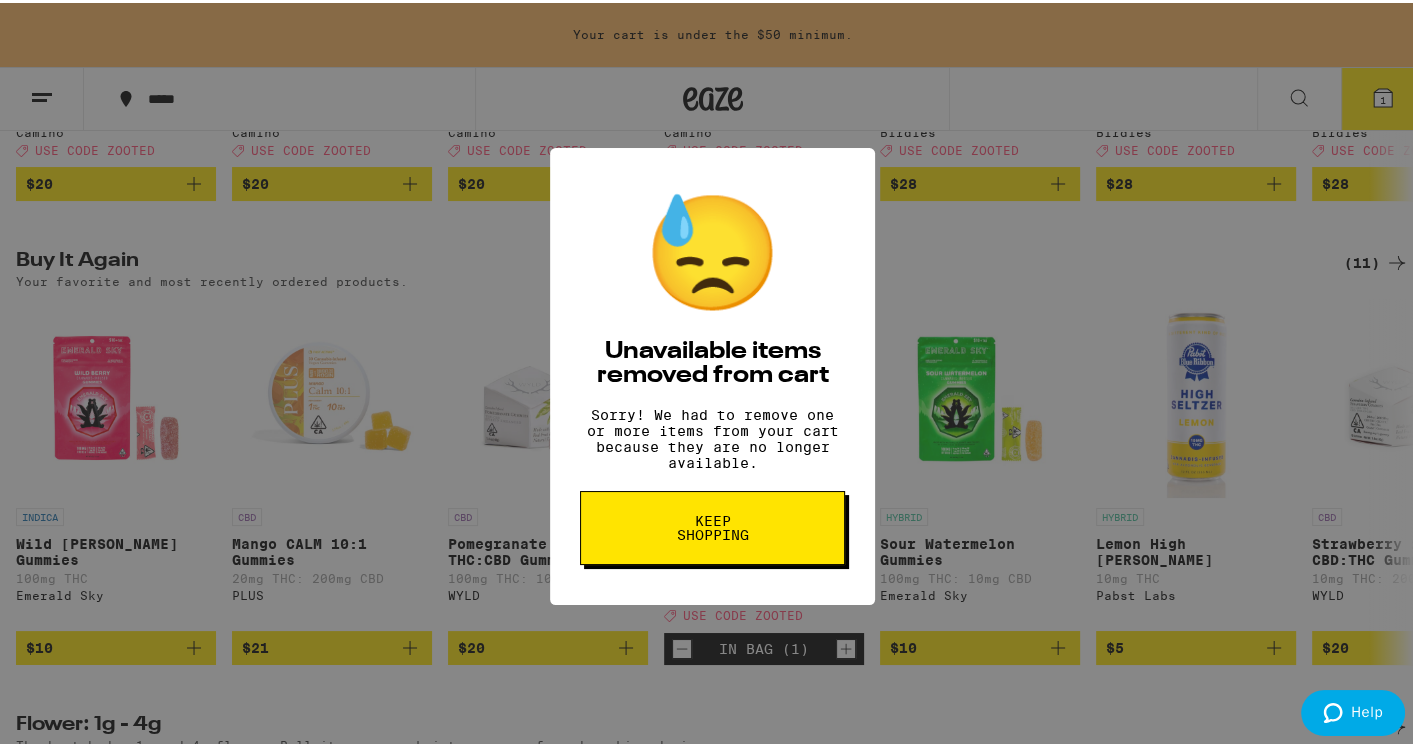 click on "Keep Shopping" at bounding box center (712, 525) 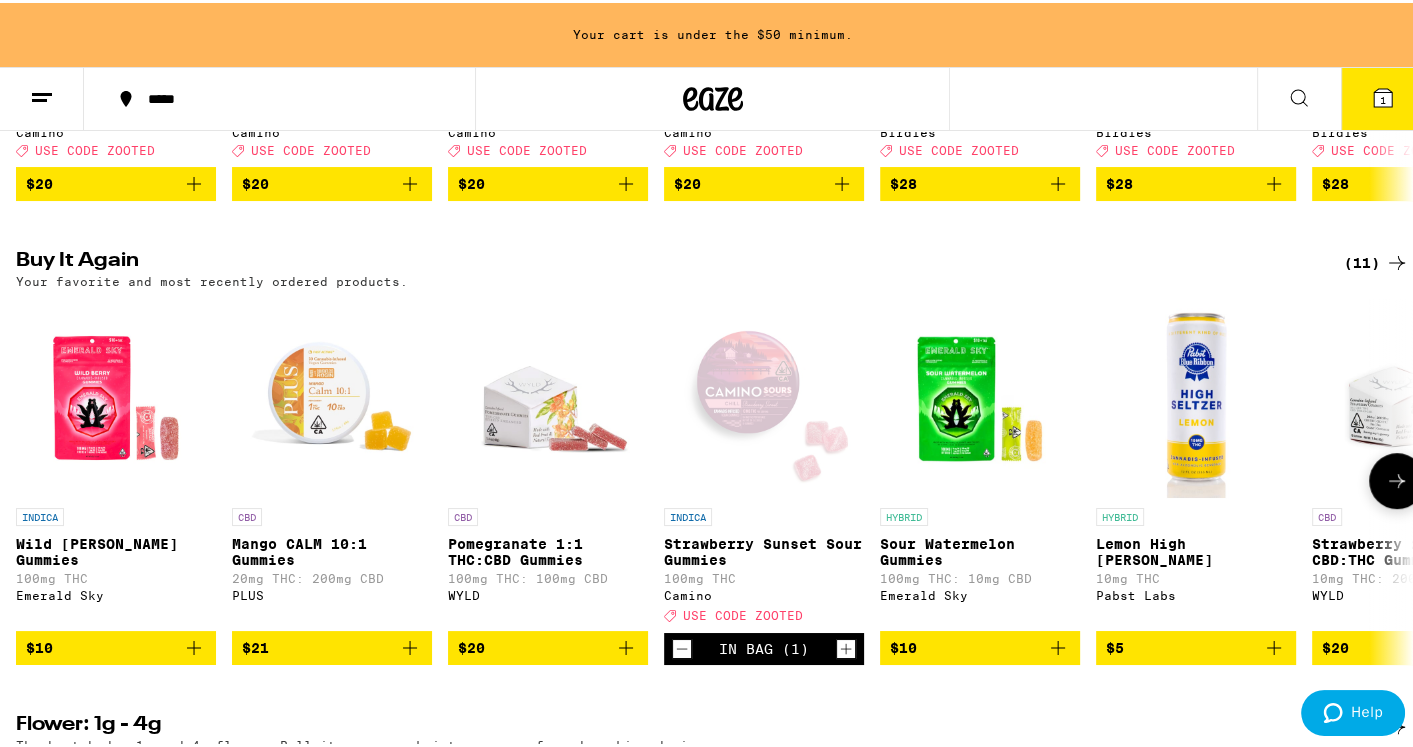scroll, scrollTop: 569, scrollLeft: 0, axis: vertical 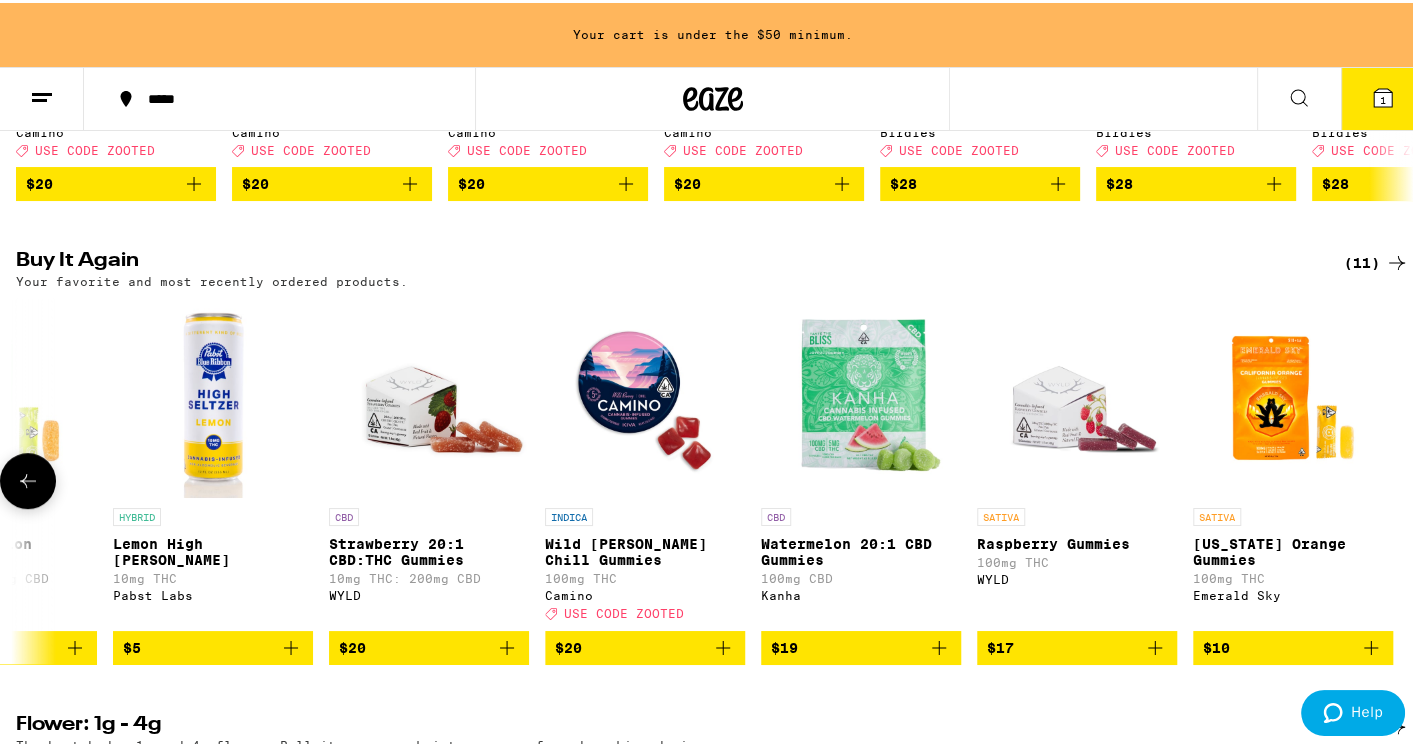 click at bounding box center (28, 478) 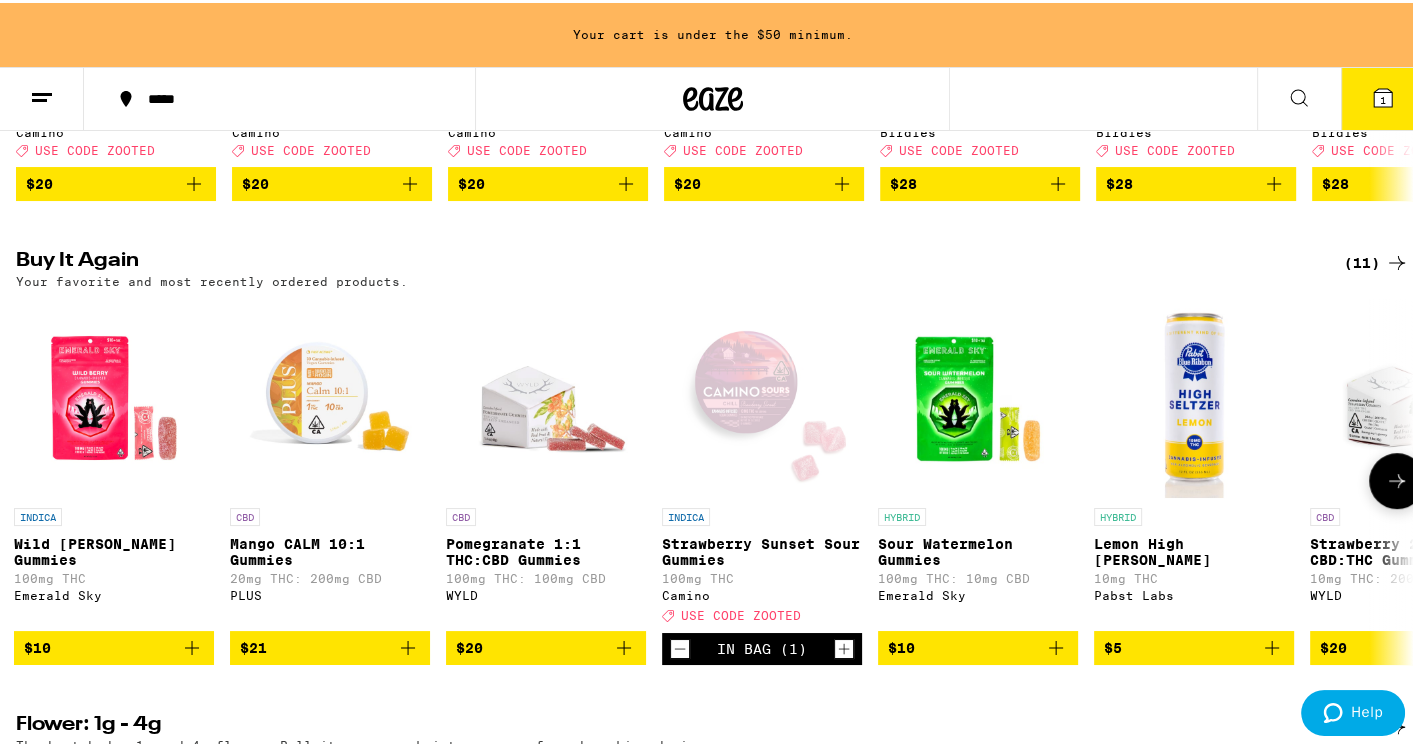 scroll, scrollTop: 0, scrollLeft: 0, axis: both 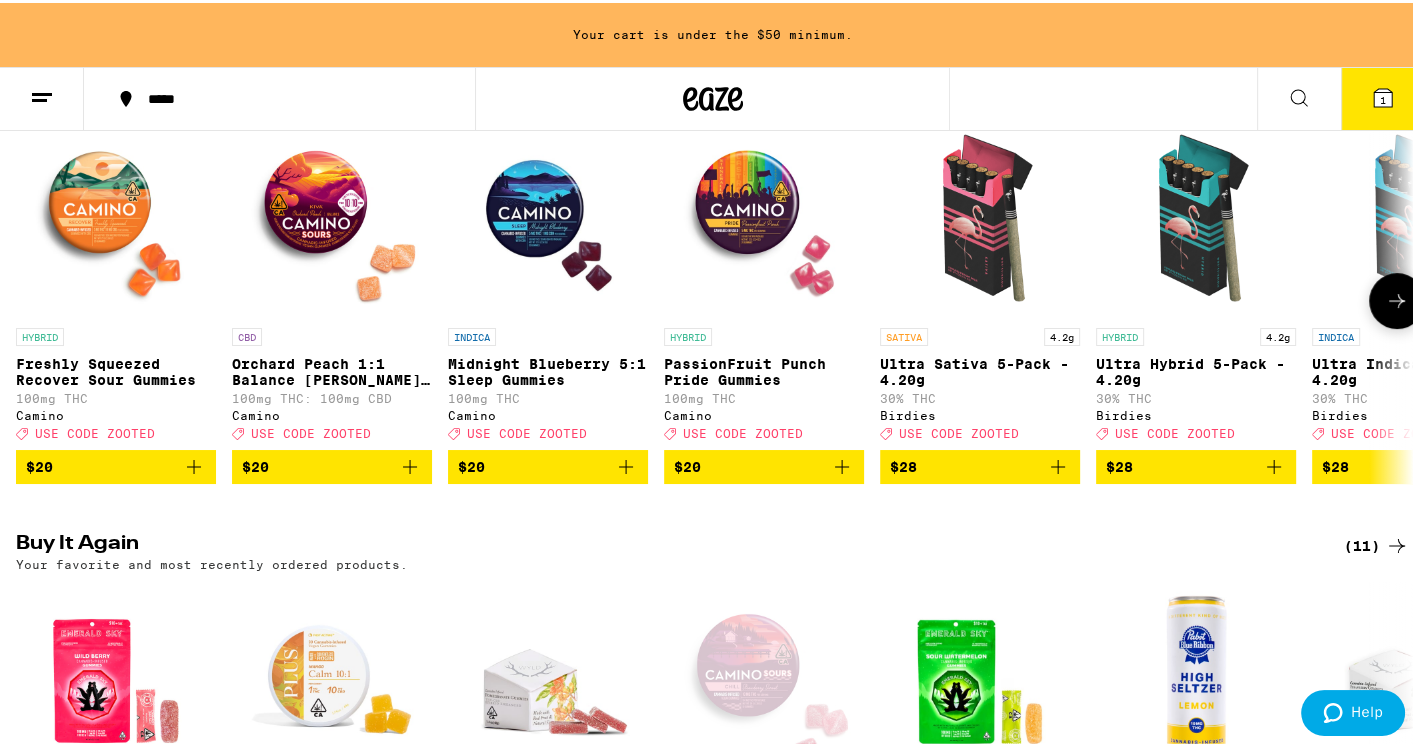 click on "Orchard Peach 1:1 Balance [PERSON_NAME] Gummies" at bounding box center (332, 369) 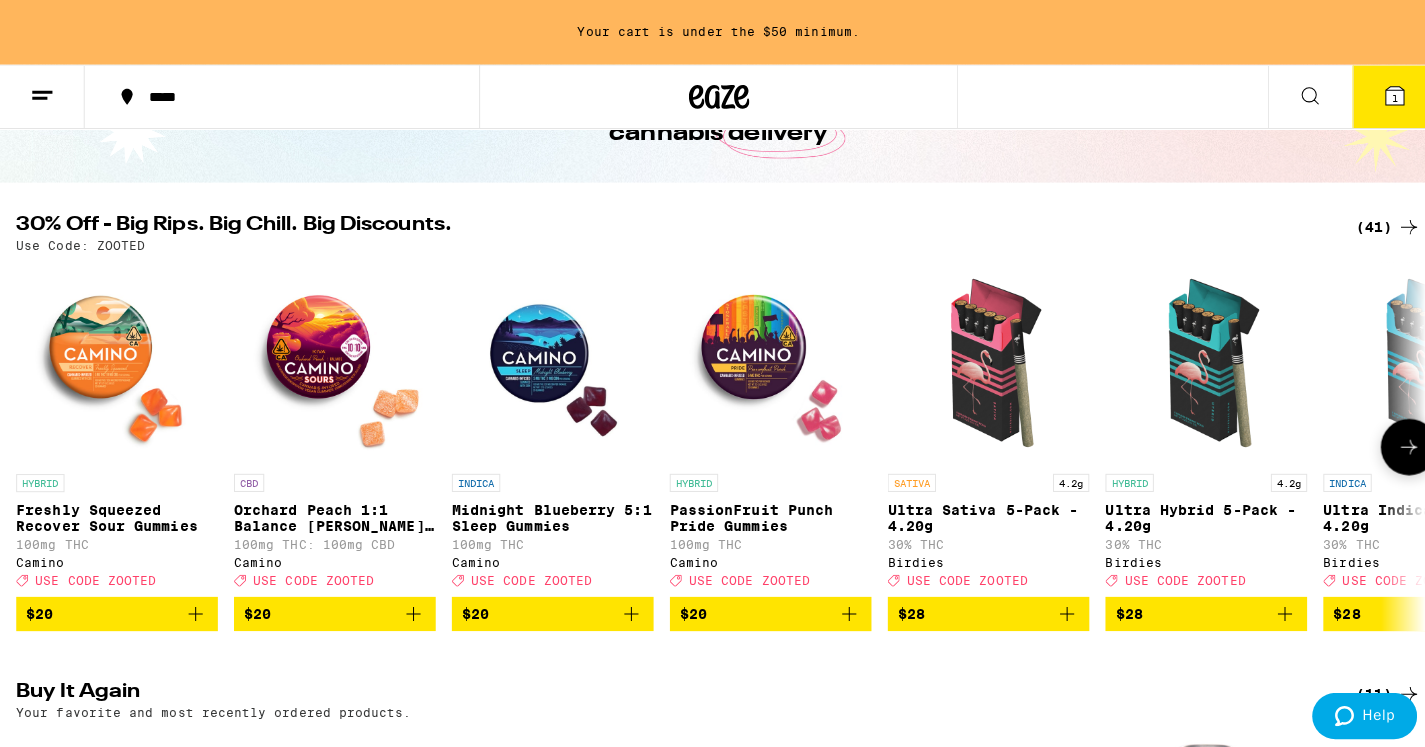 scroll, scrollTop: 143, scrollLeft: 0, axis: vertical 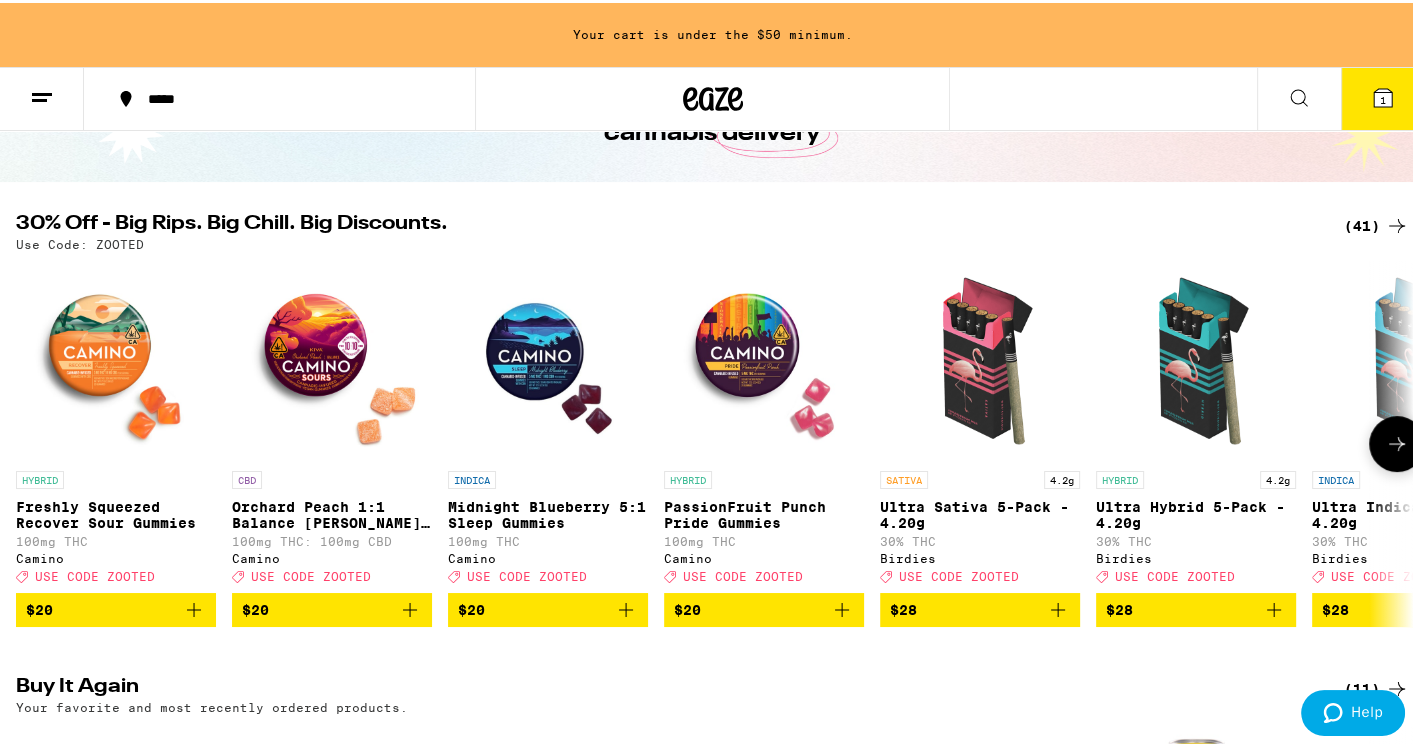 click on "Orchard Peach 1:1 Balance [PERSON_NAME] Gummies" at bounding box center [332, 512] 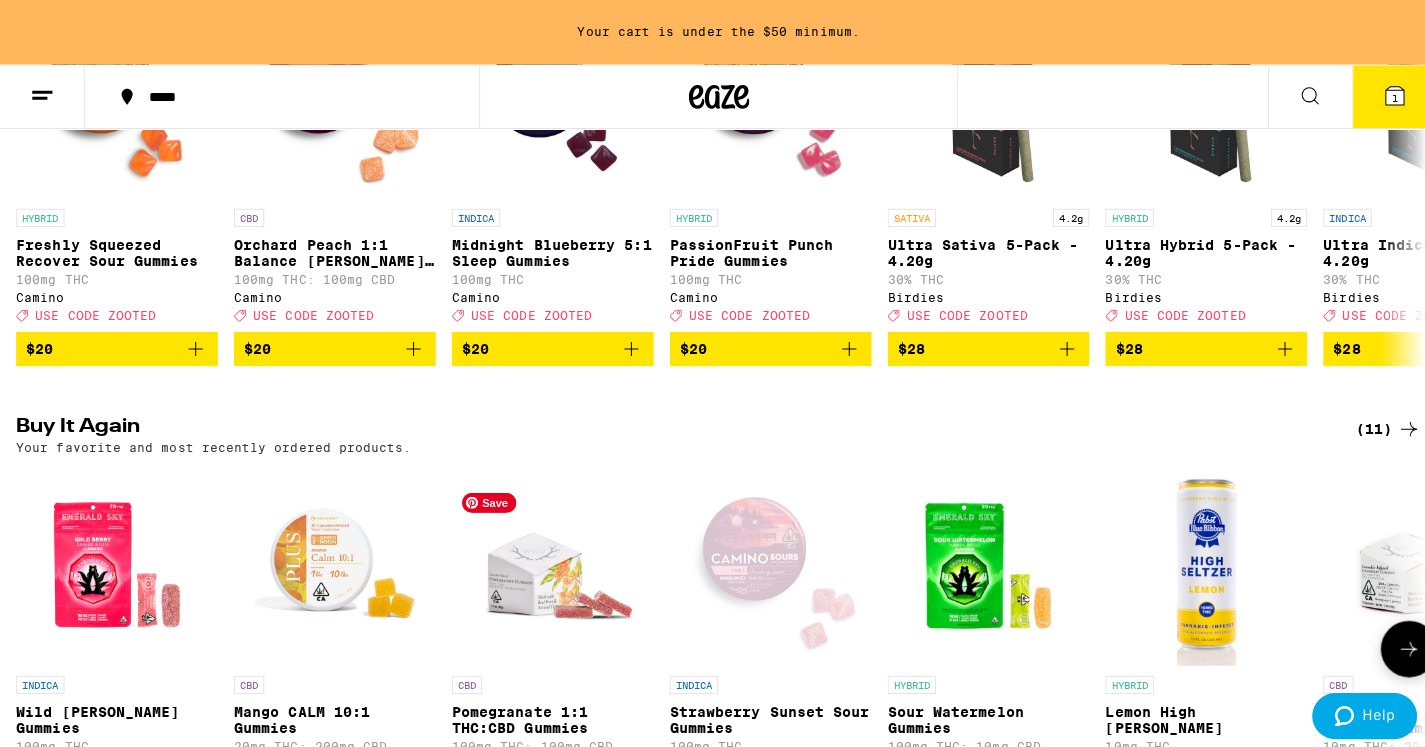 scroll, scrollTop: 0, scrollLeft: 0, axis: both 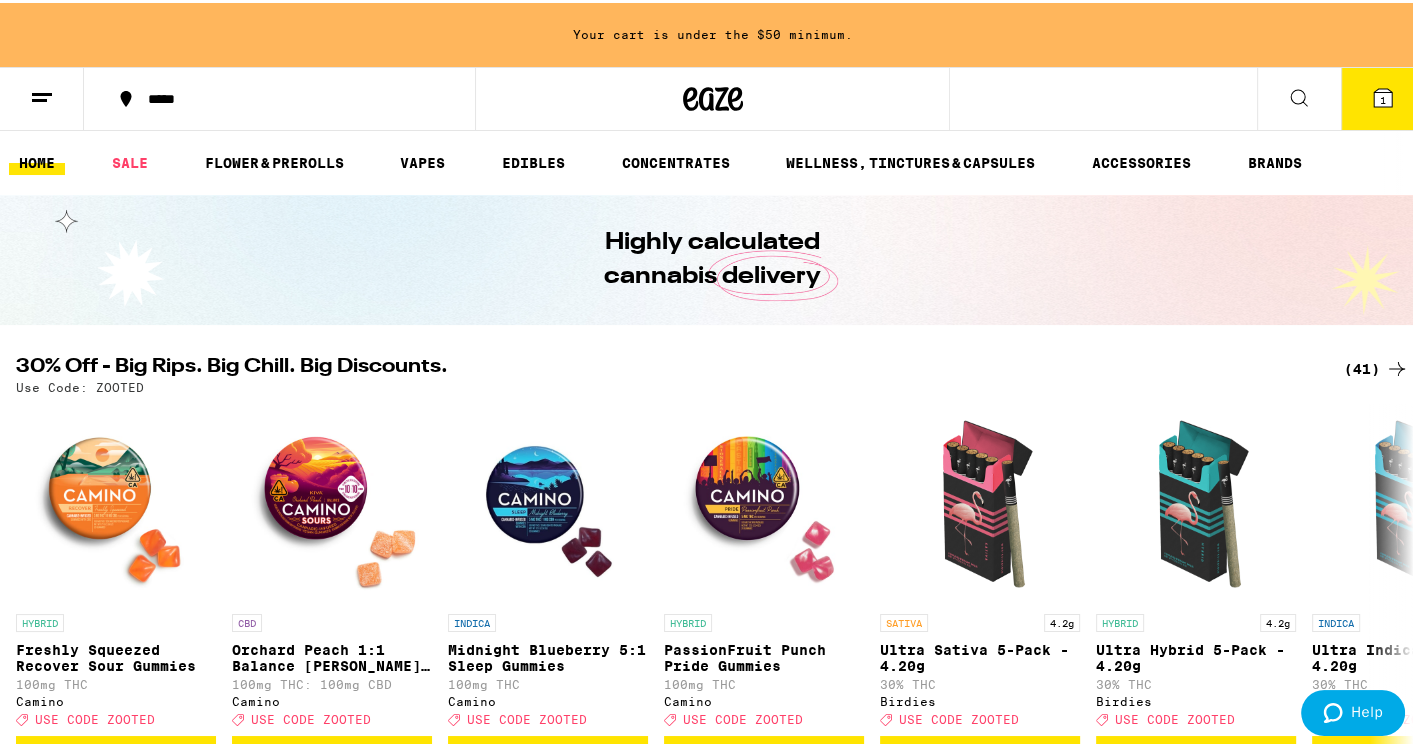 click 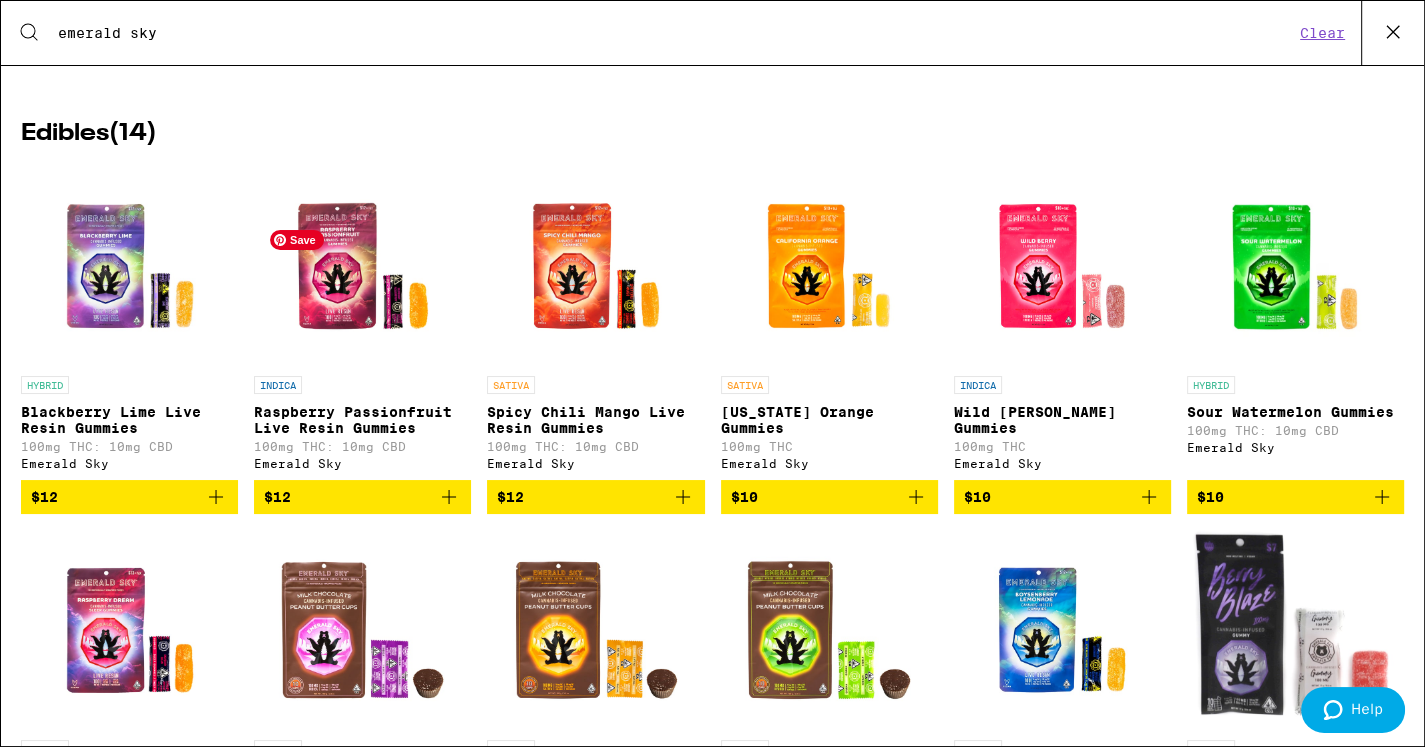 scroll, scrollTop: 252, scrollLeft: 0, axis: vertical 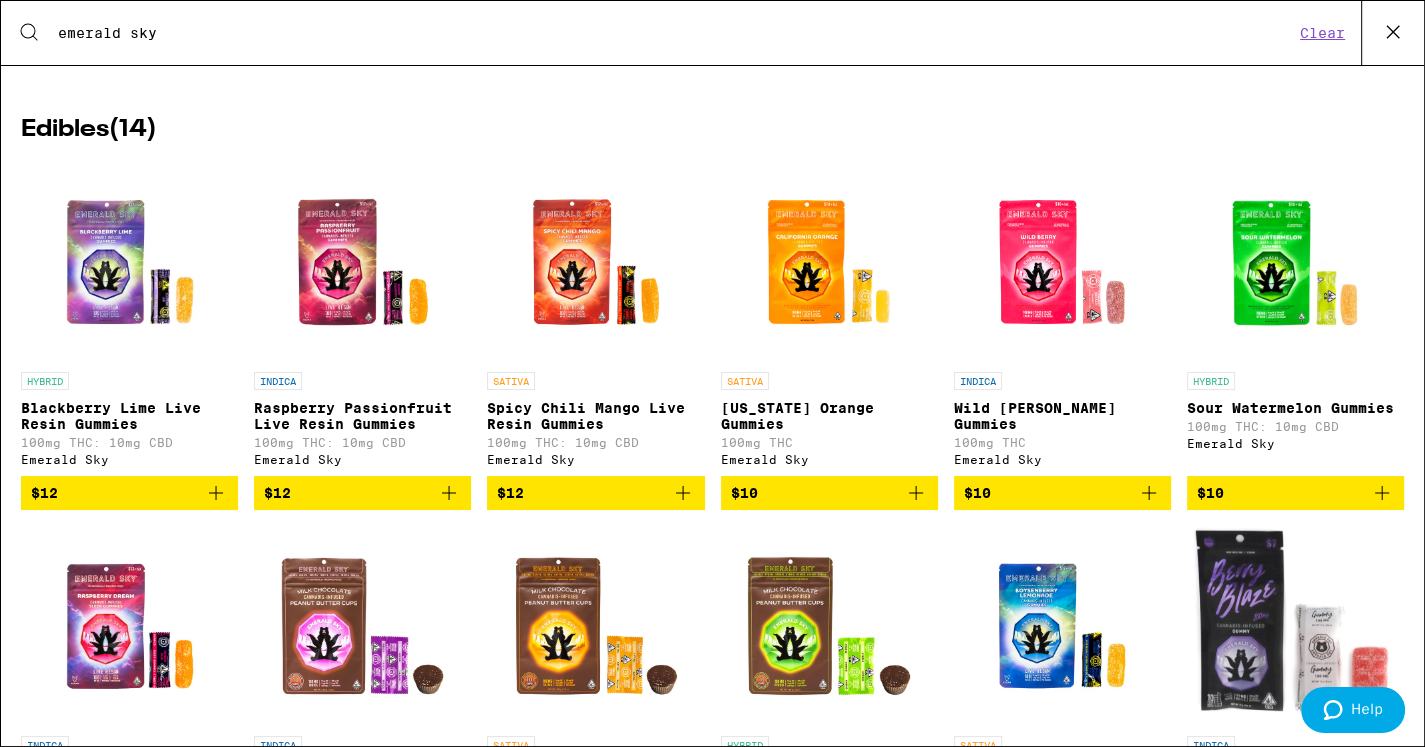 type on "emerald sky" 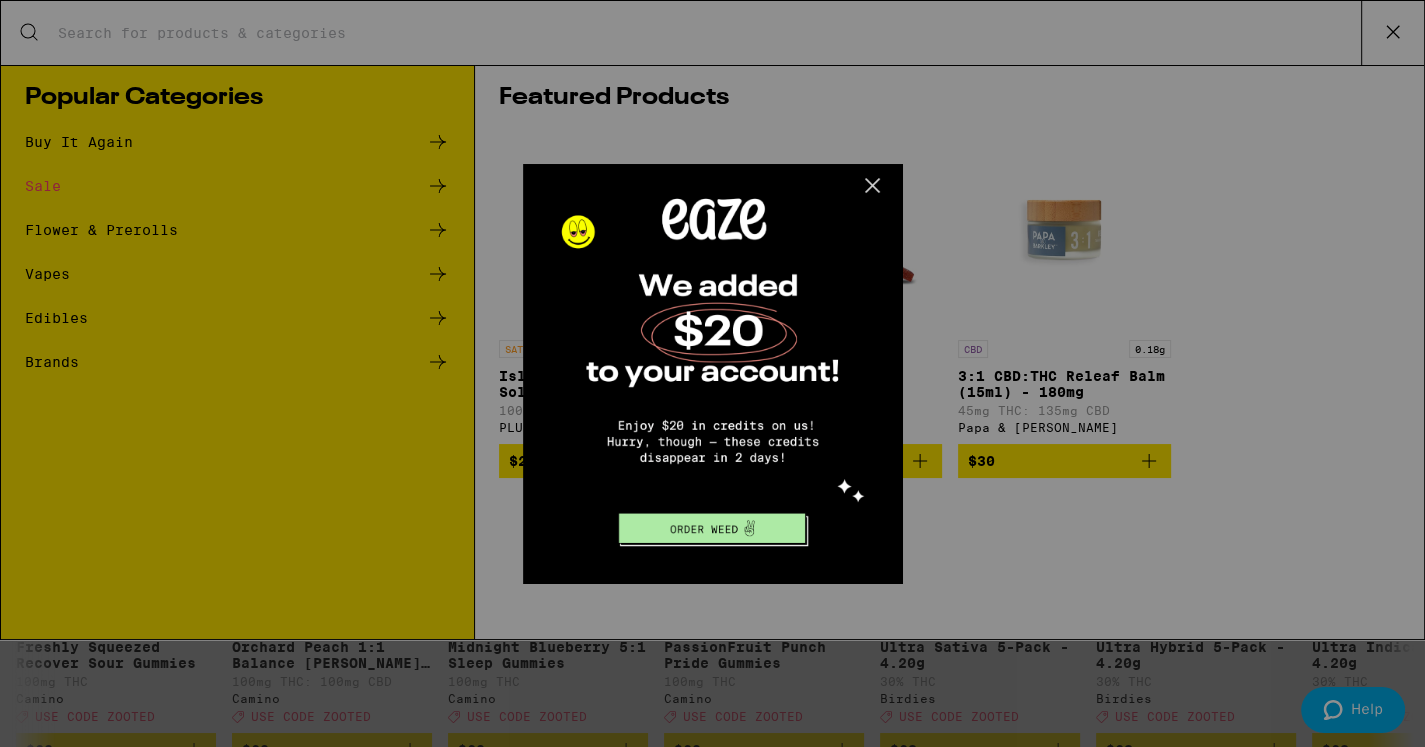 click at bounding box center [710, 371] 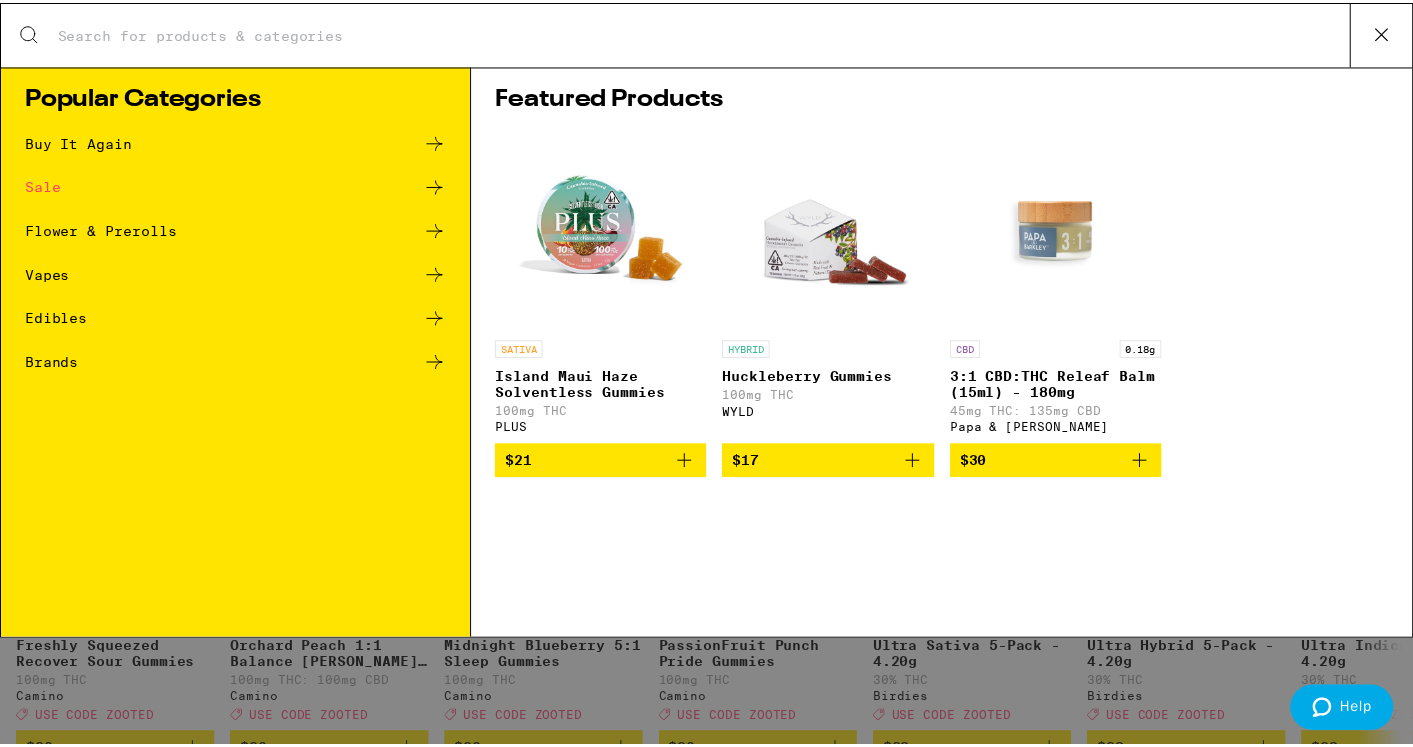 scroll, scrollTop: 0, scrollLeft: 0, axis: both 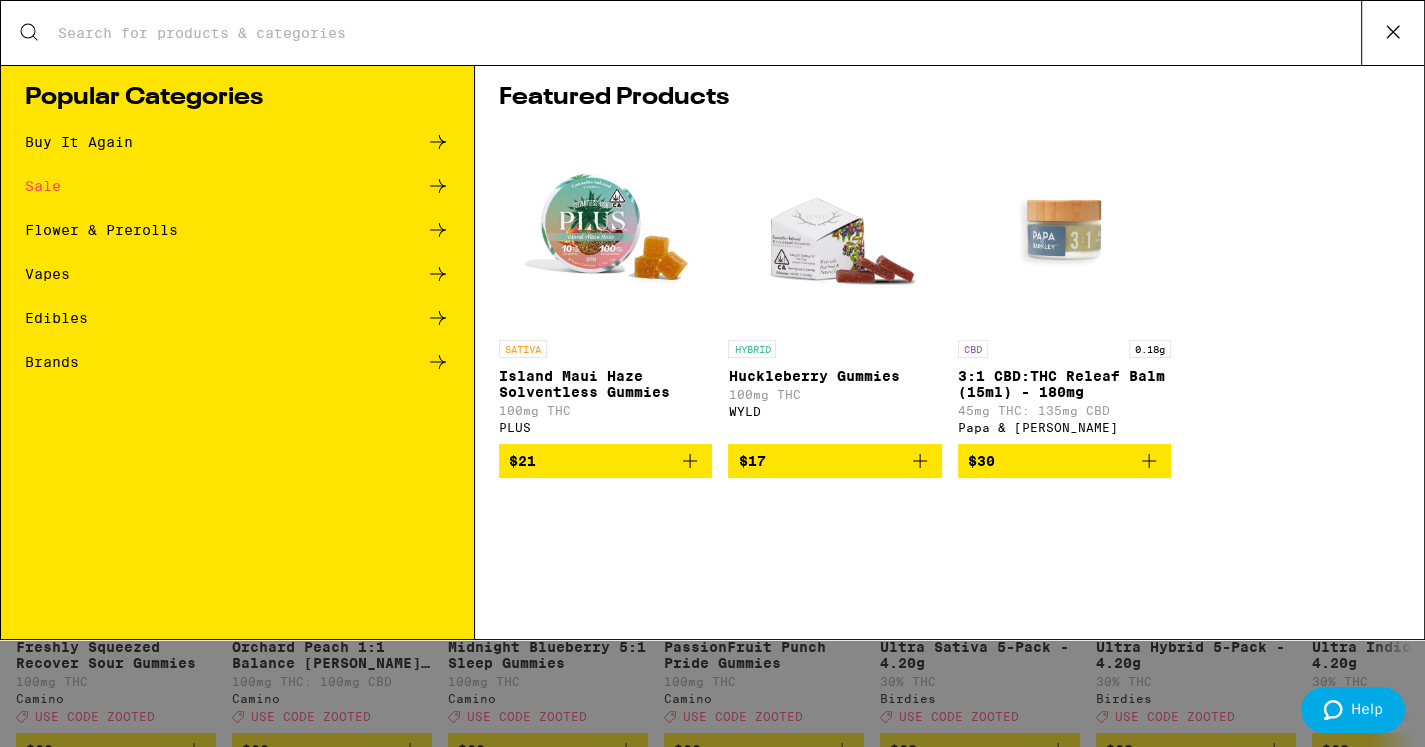 click 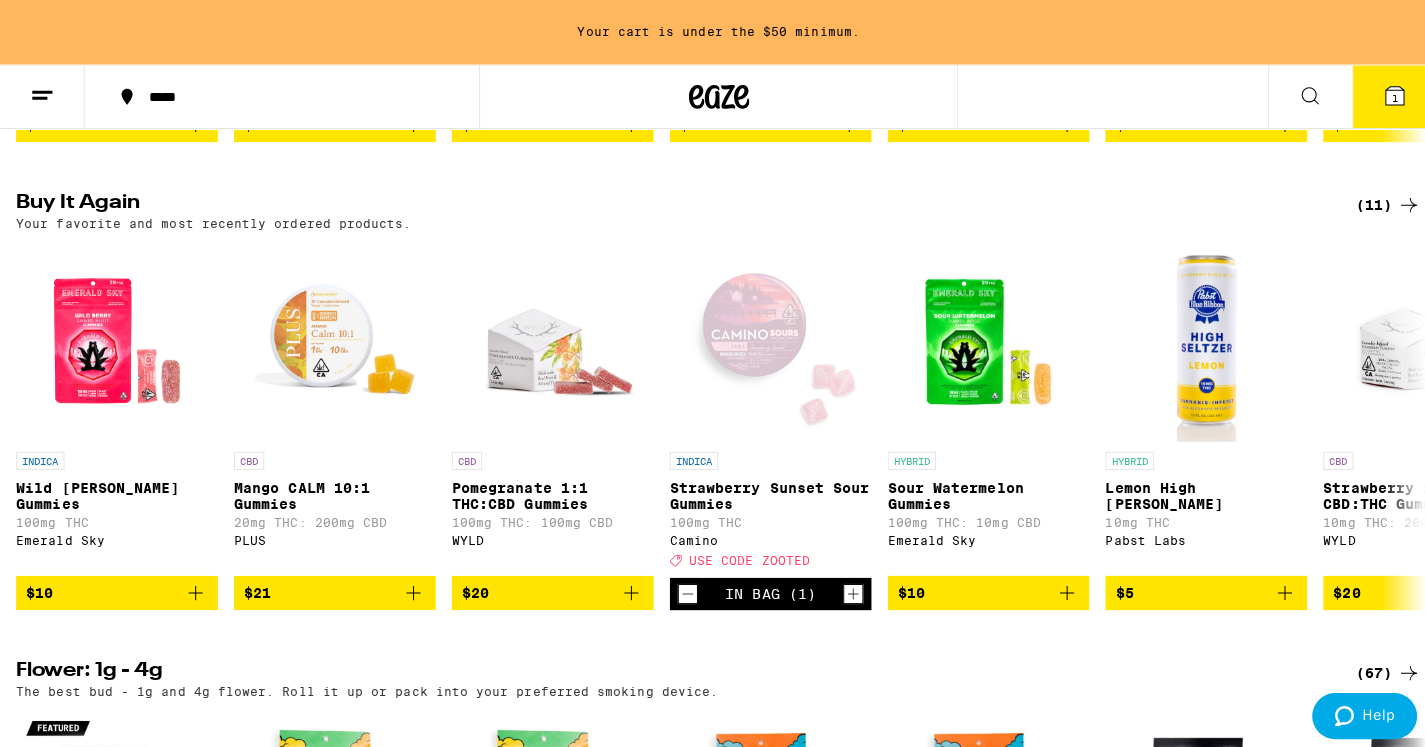 scroll, scrollTop: 637, scrollLeft: 0, axis: vertical 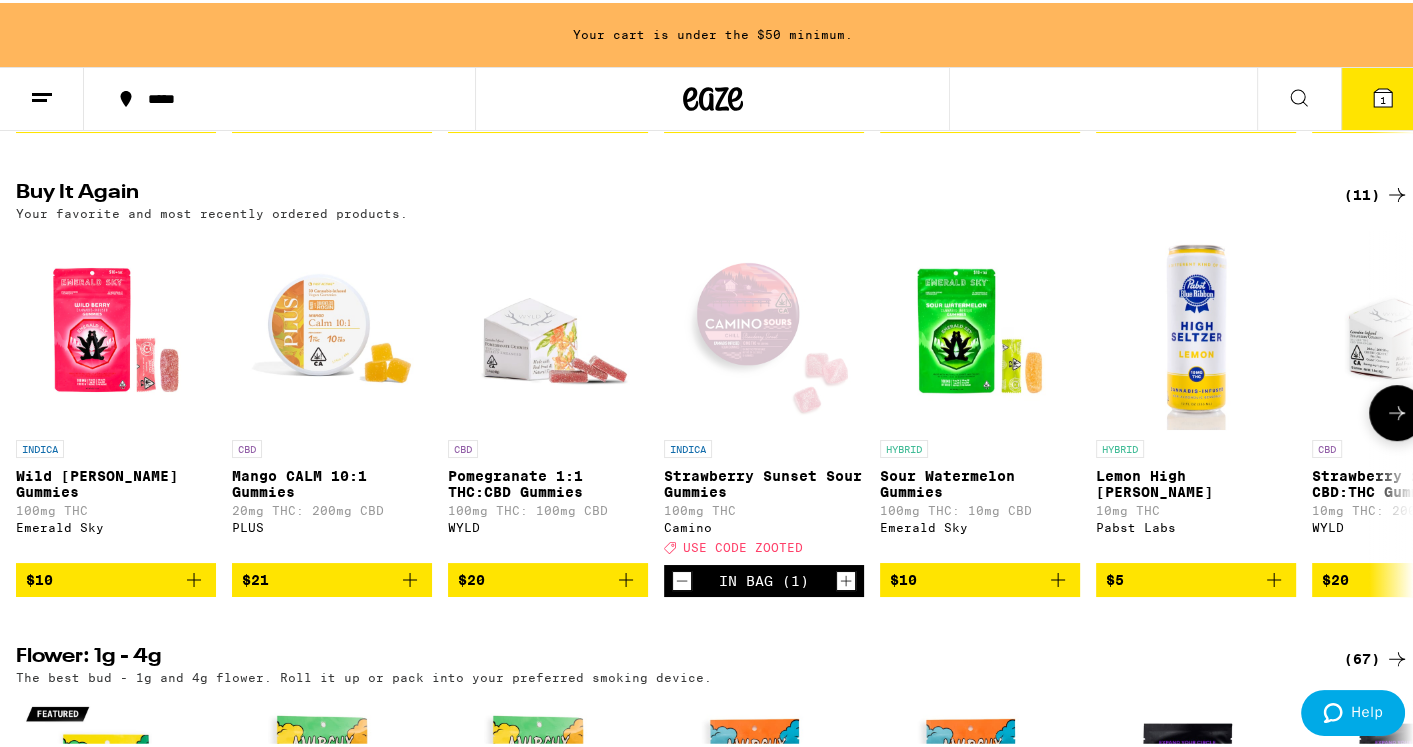 click on "Pomegranate 1:1 THC:CBD Gummies" at bounding box center (548, 481) 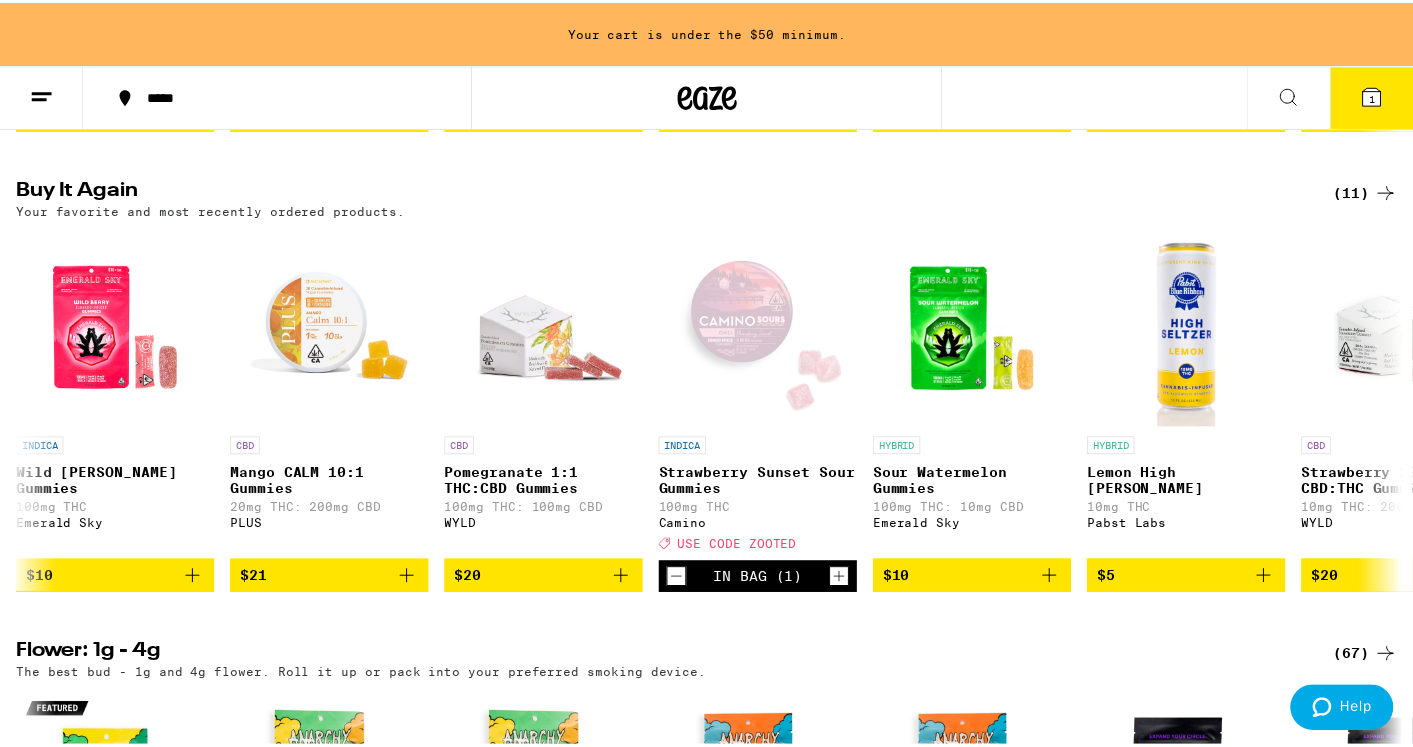 scroll, scrollTop: 0, scrollLeft: 0, axis: both 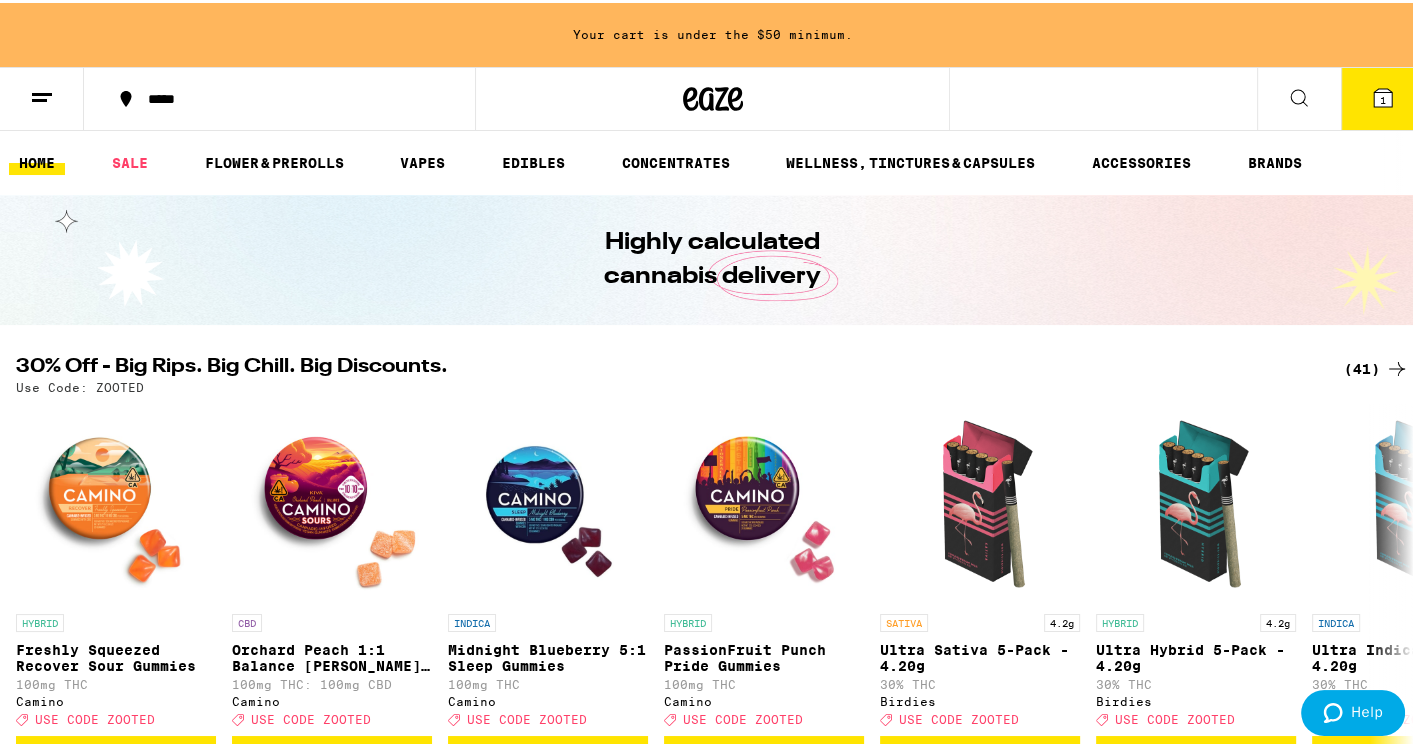 drag, startPoint x: 173, startPoint y: 296, endPoint x: 244, endPoint y: 289, distance: 71.34424 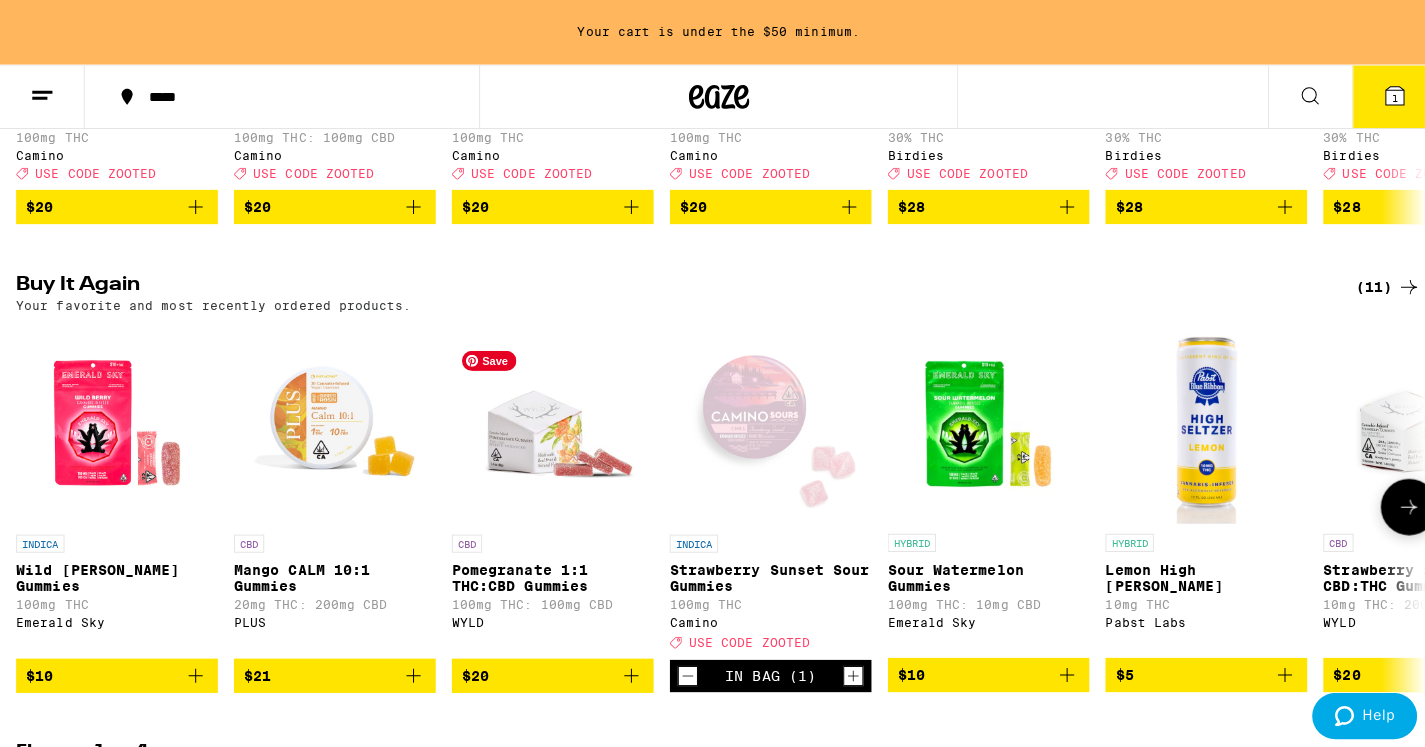 scroll, scrollTop: 544, scrollLeft: 0, axis: vertical 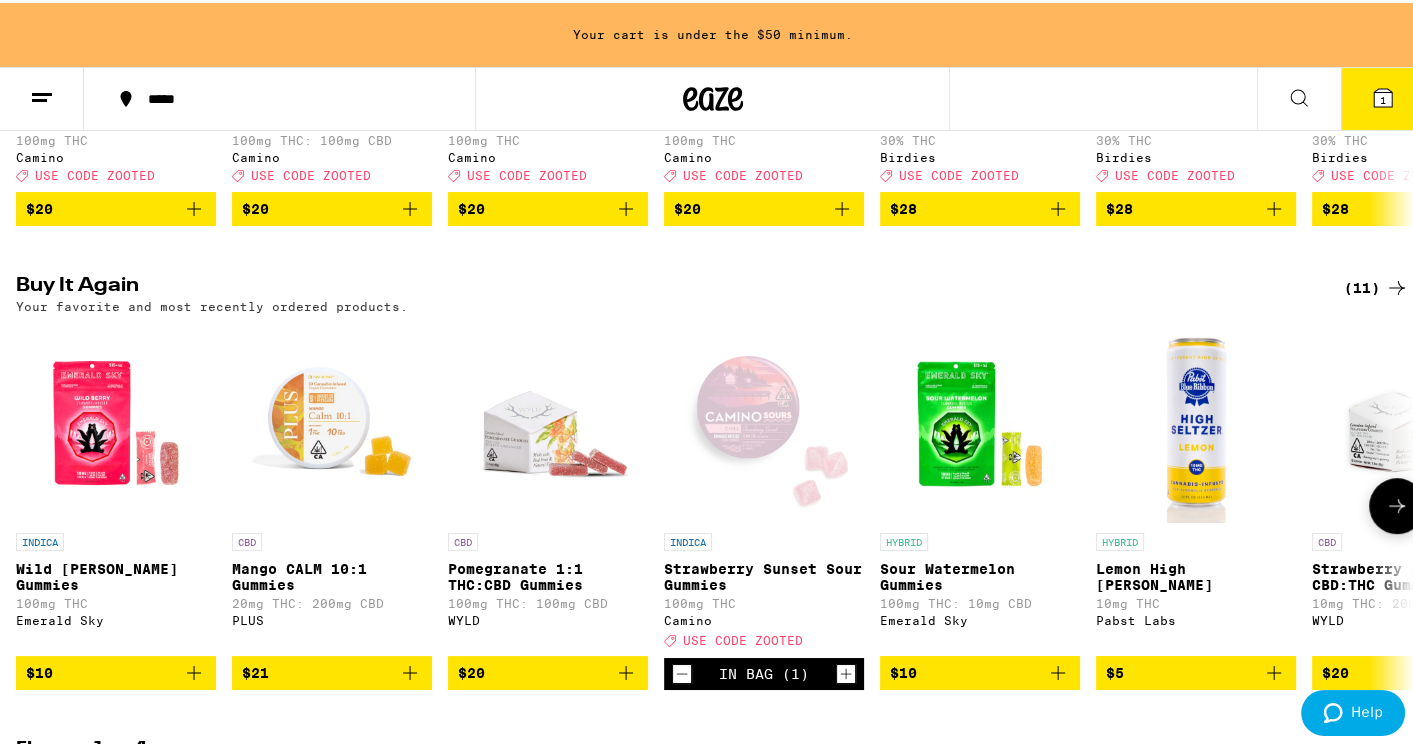 click on "Strawberry Sunset Sour Gummies" at bounding box center [764, 574] 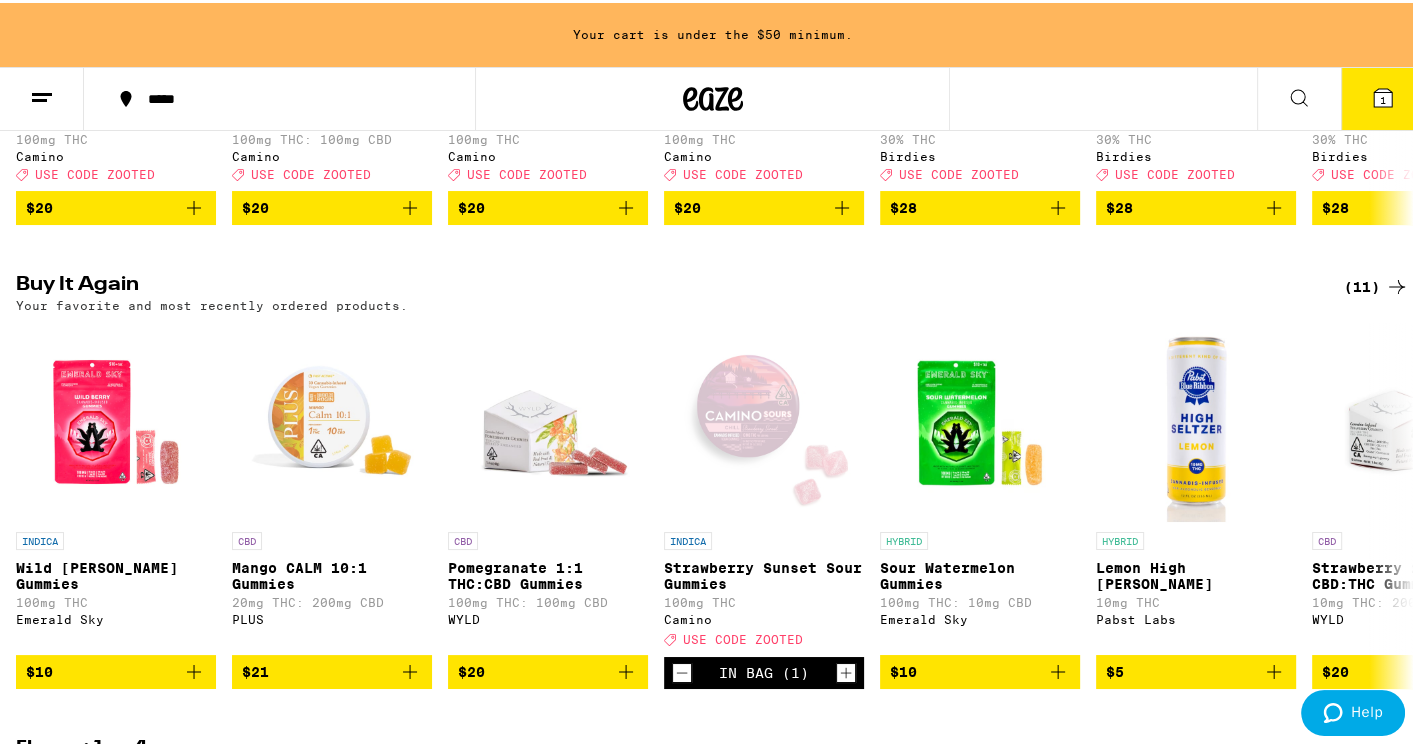 scroll, scrollTop: 547, scrollLeft: 0, axis: vertical 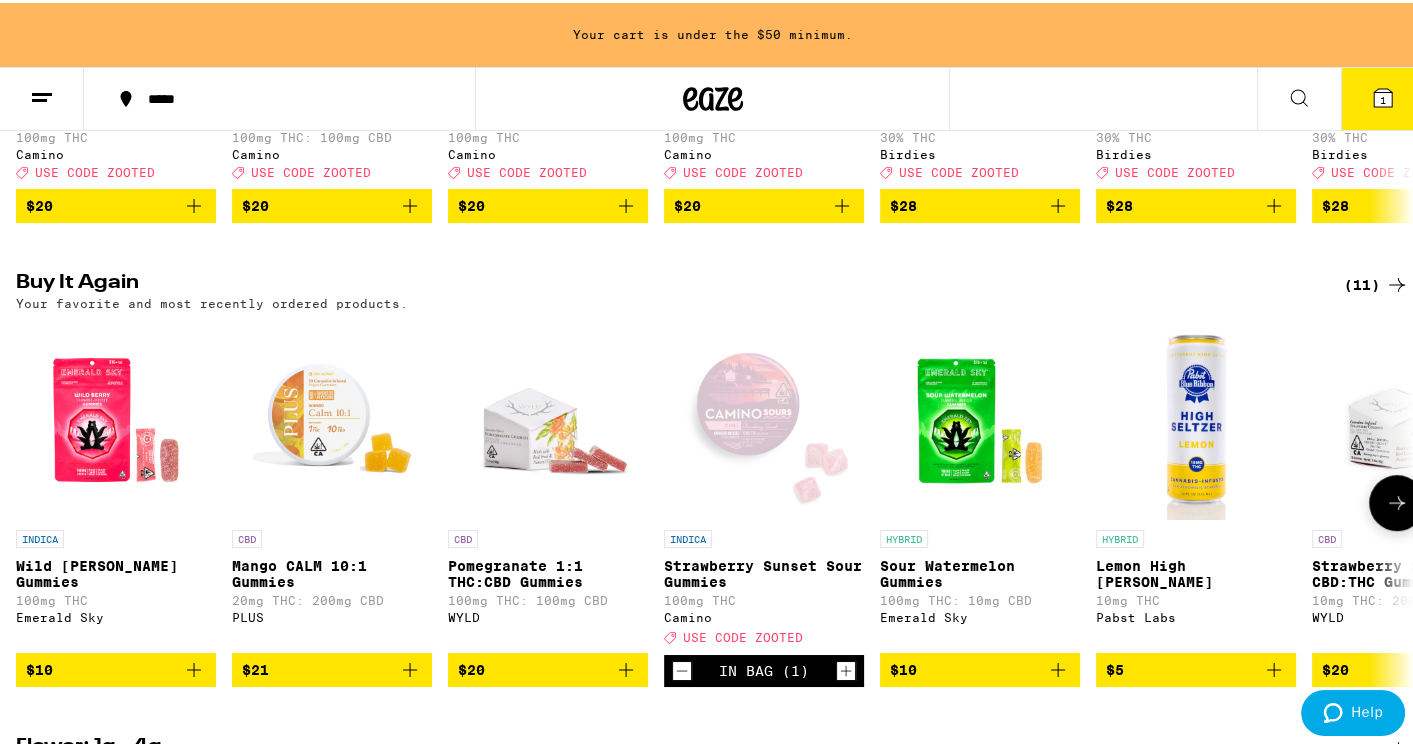 click 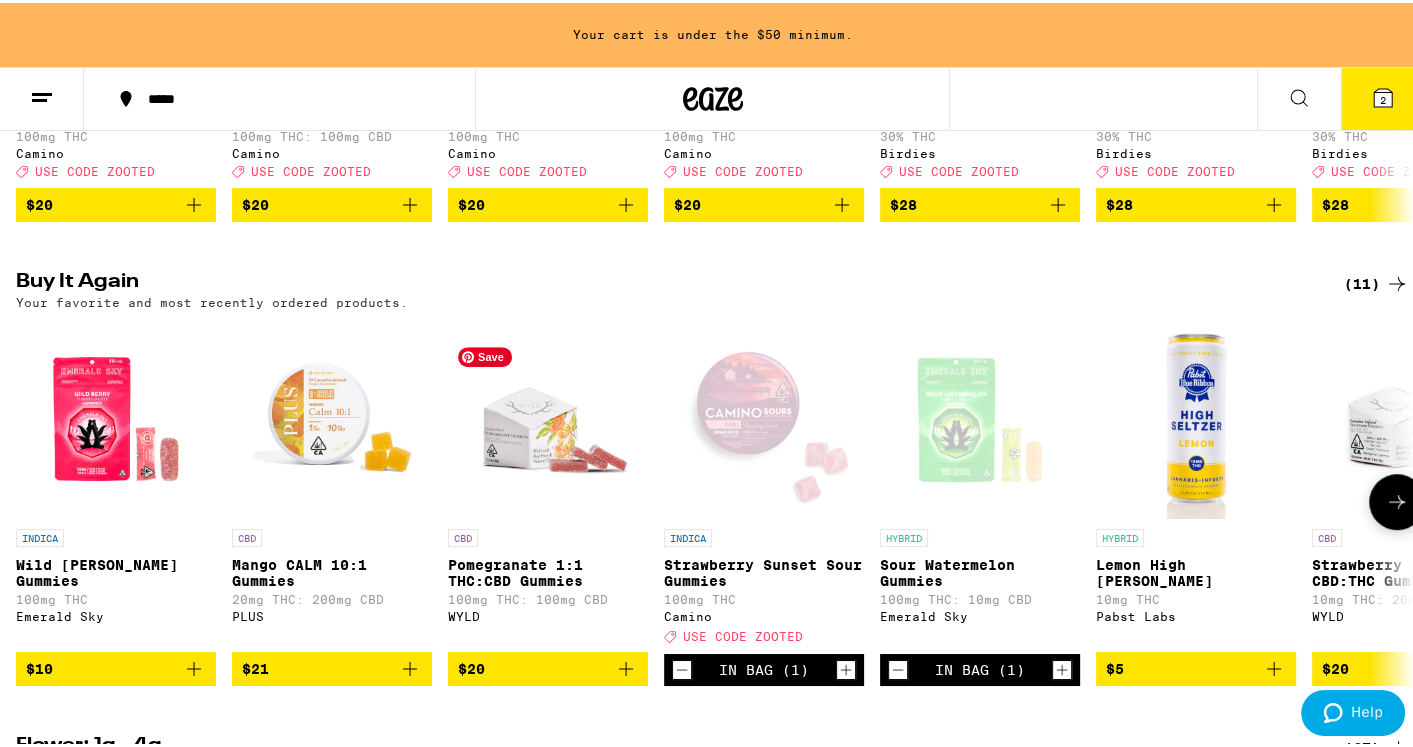 scroll, scrollTop: 550, scrollLeft: 0, axis: vertical 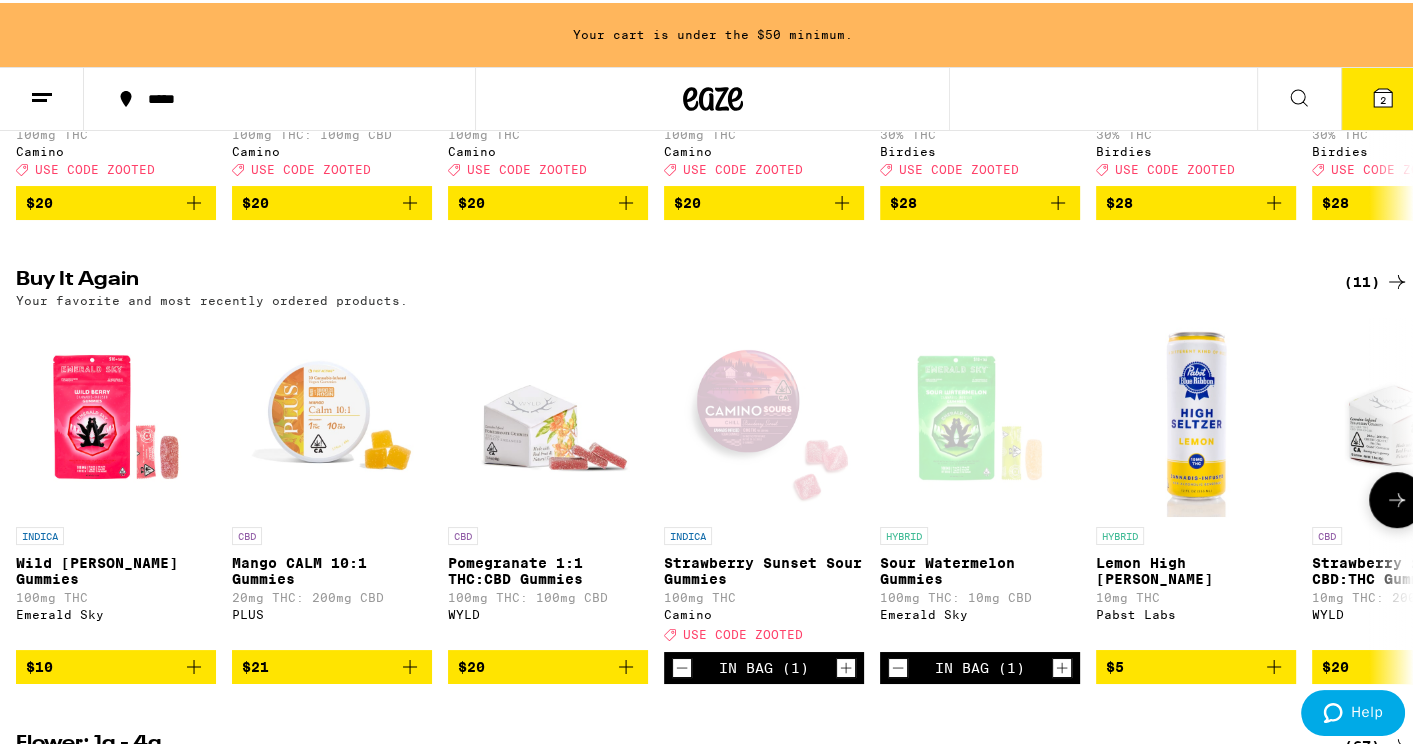 click 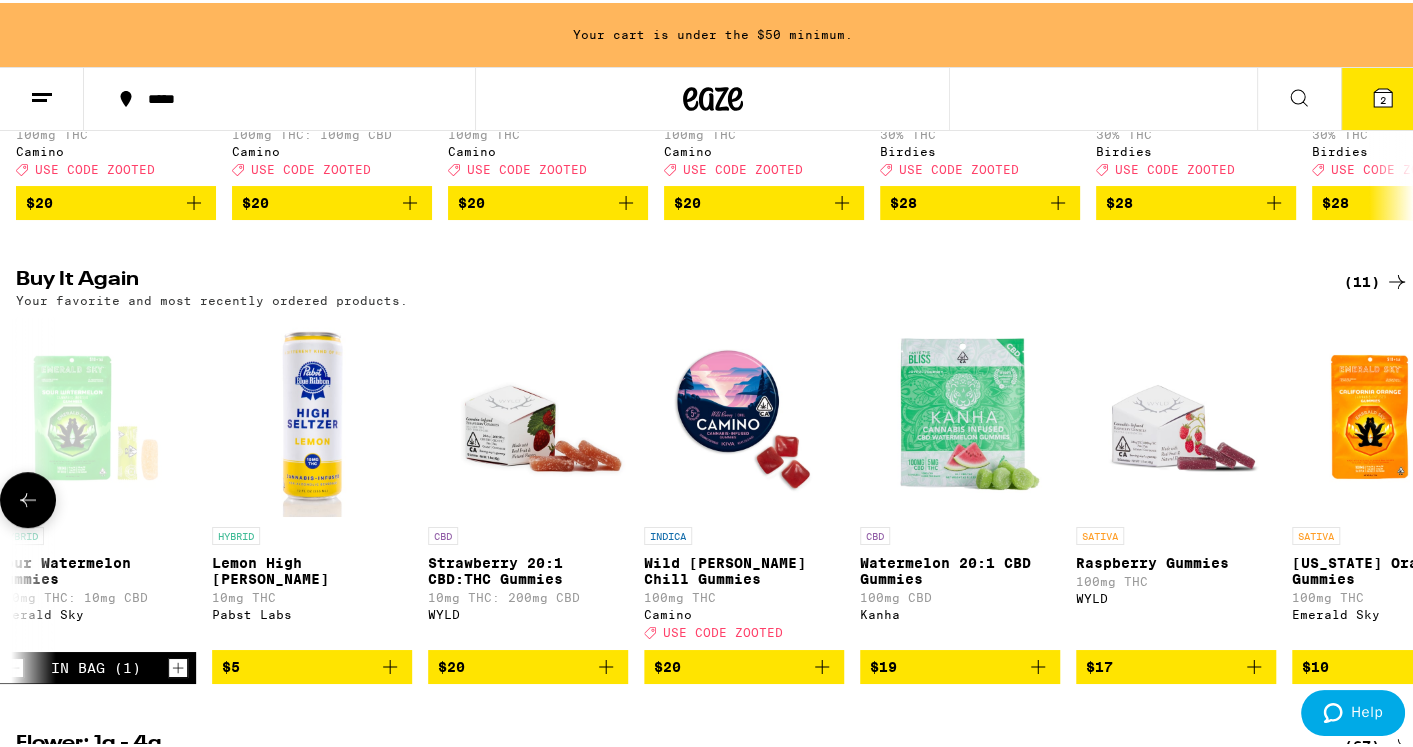scroll, scrollTop: 0, scrollLeft: 995, axis: horizontal 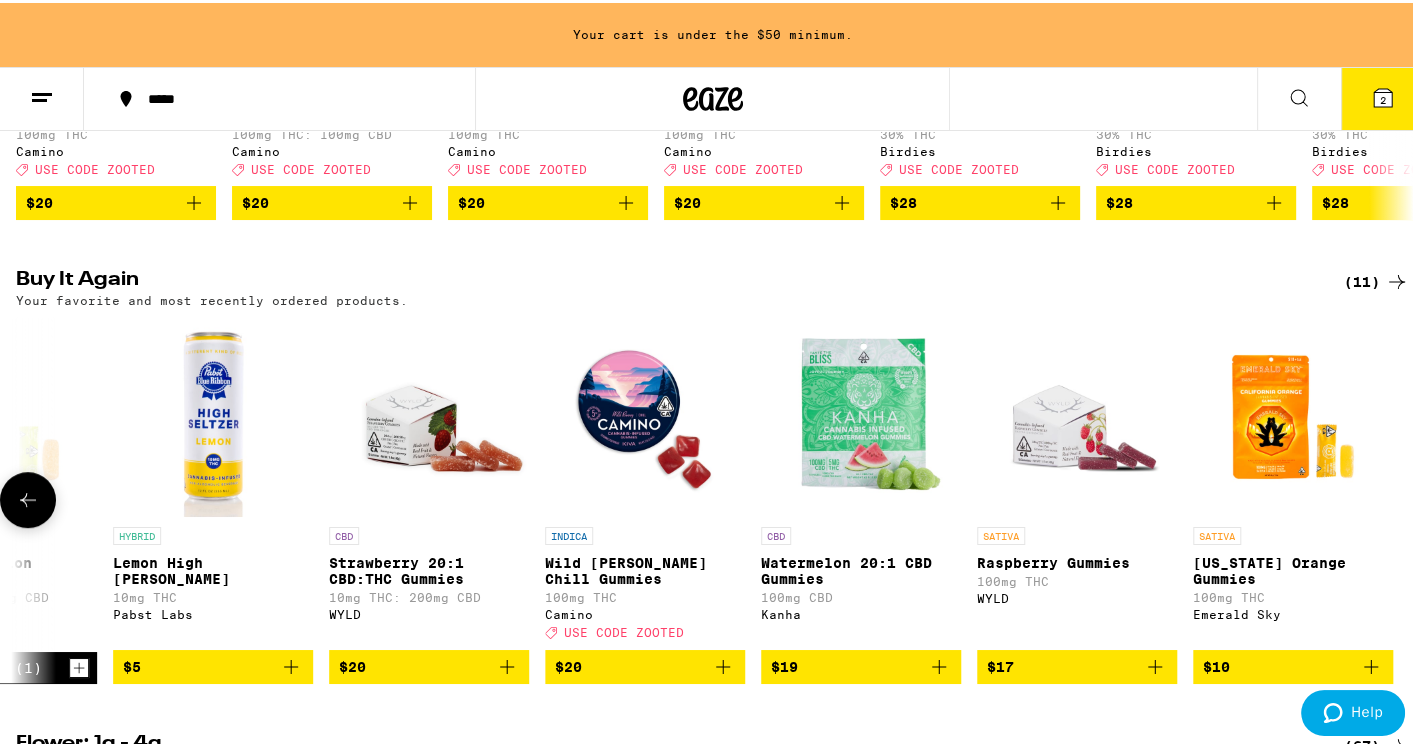 click at bounding box center [28, 497] 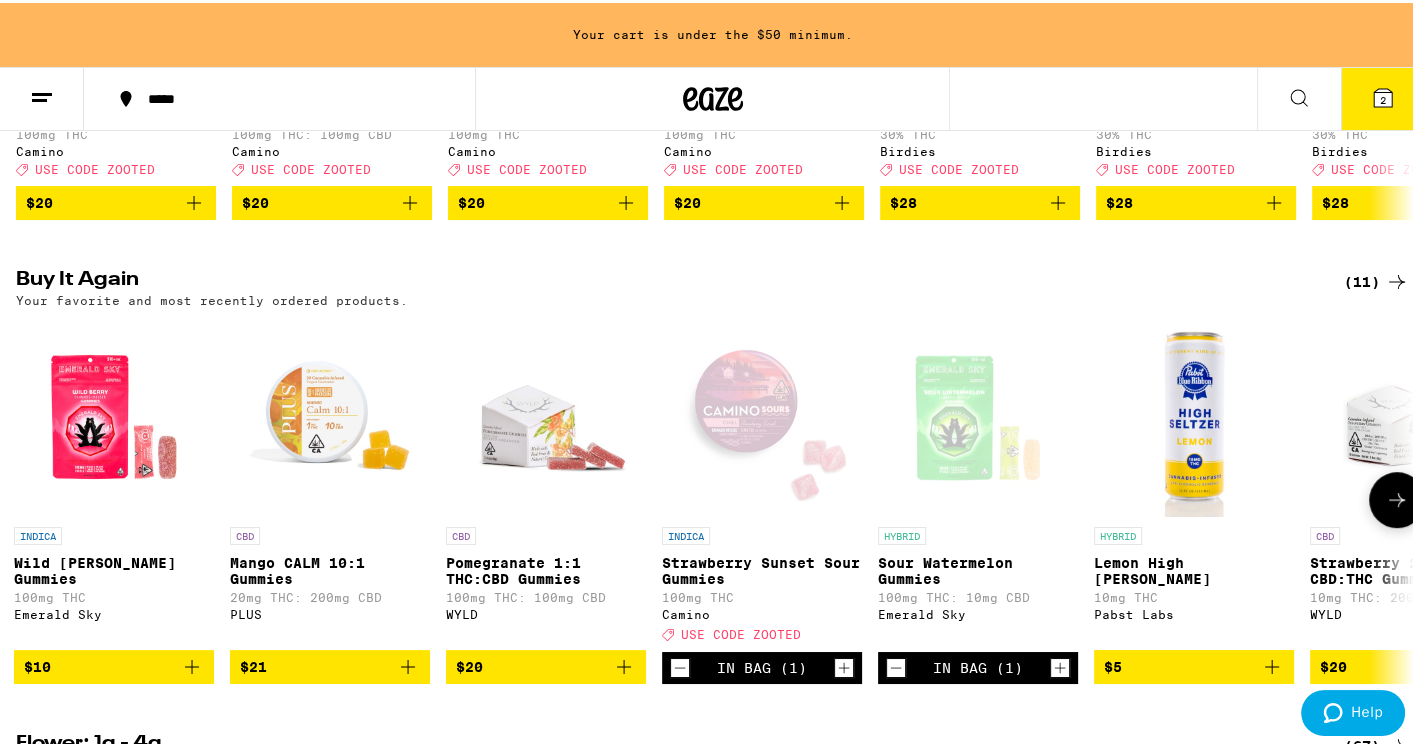 scroll, scrollTop: 0, scrollLeft: 0, axis: both 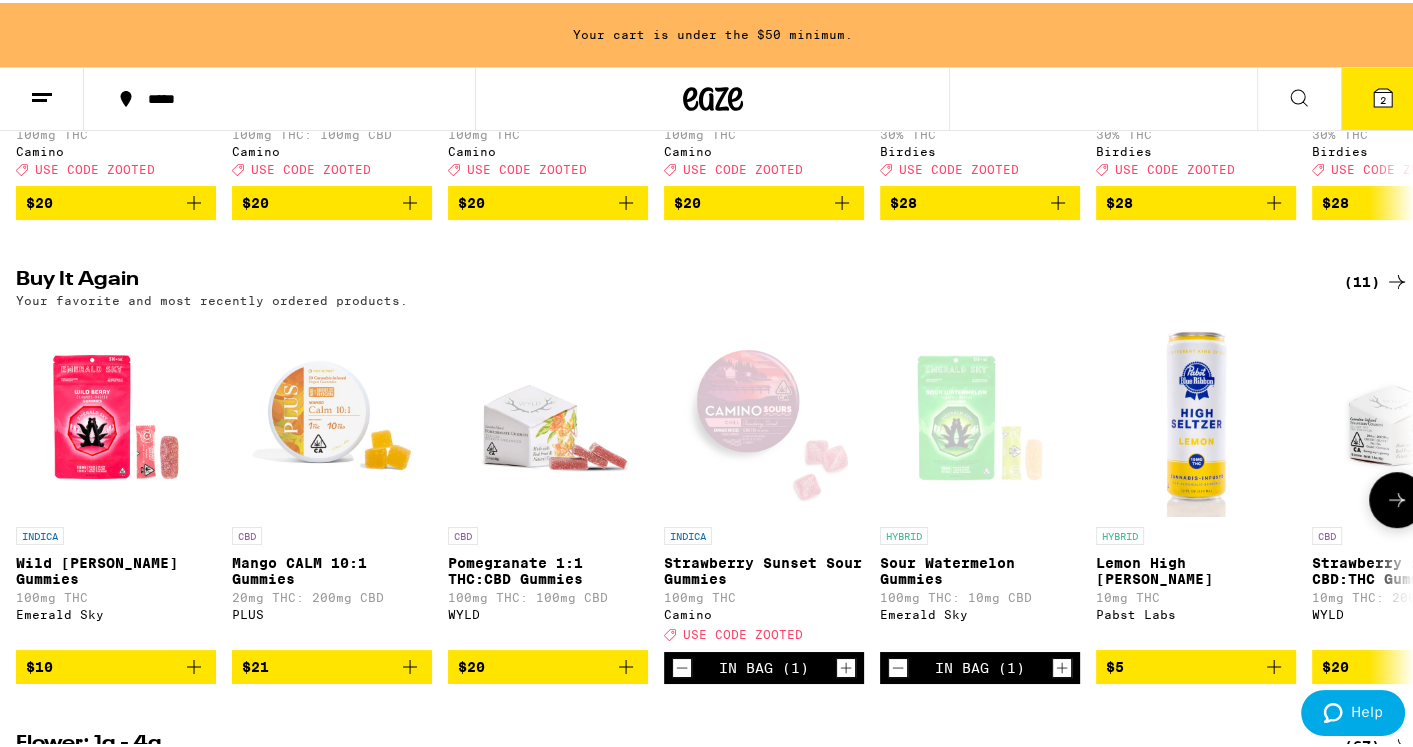 click 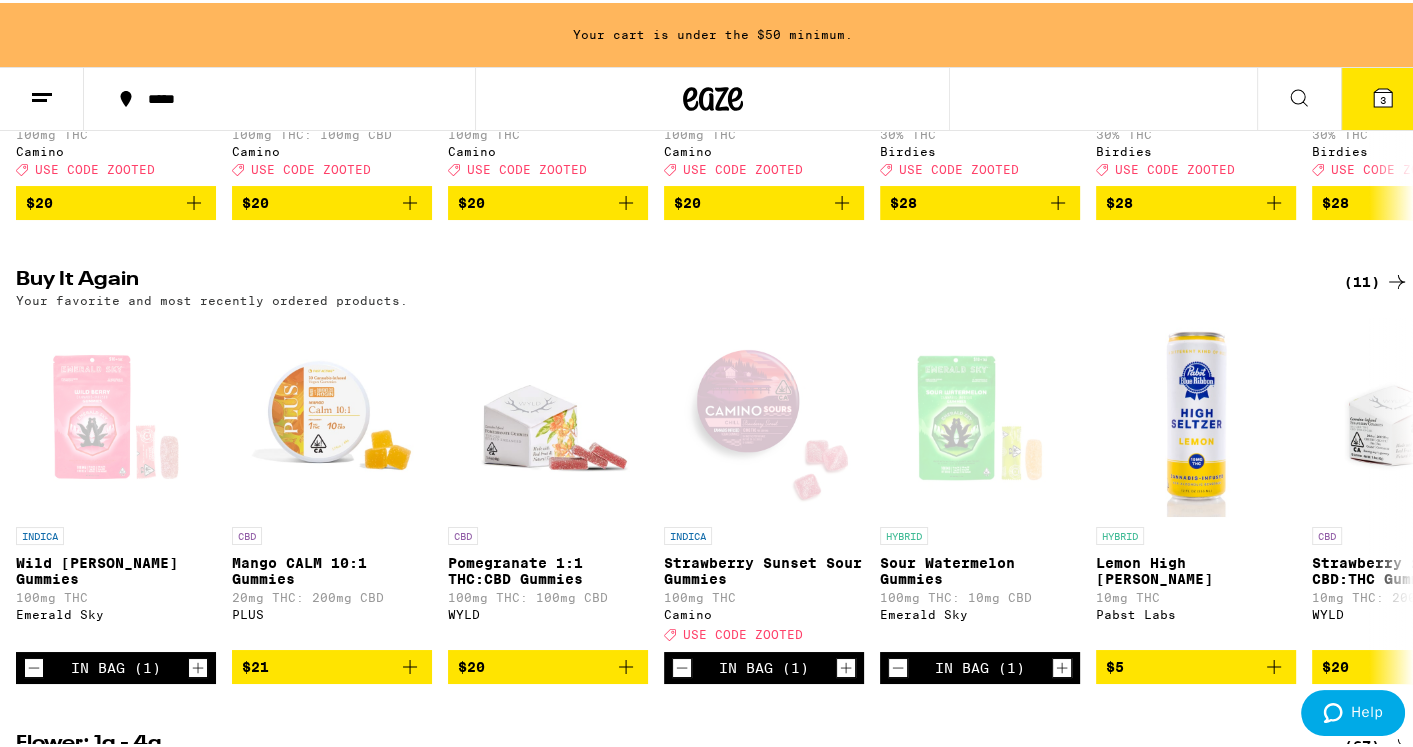 click 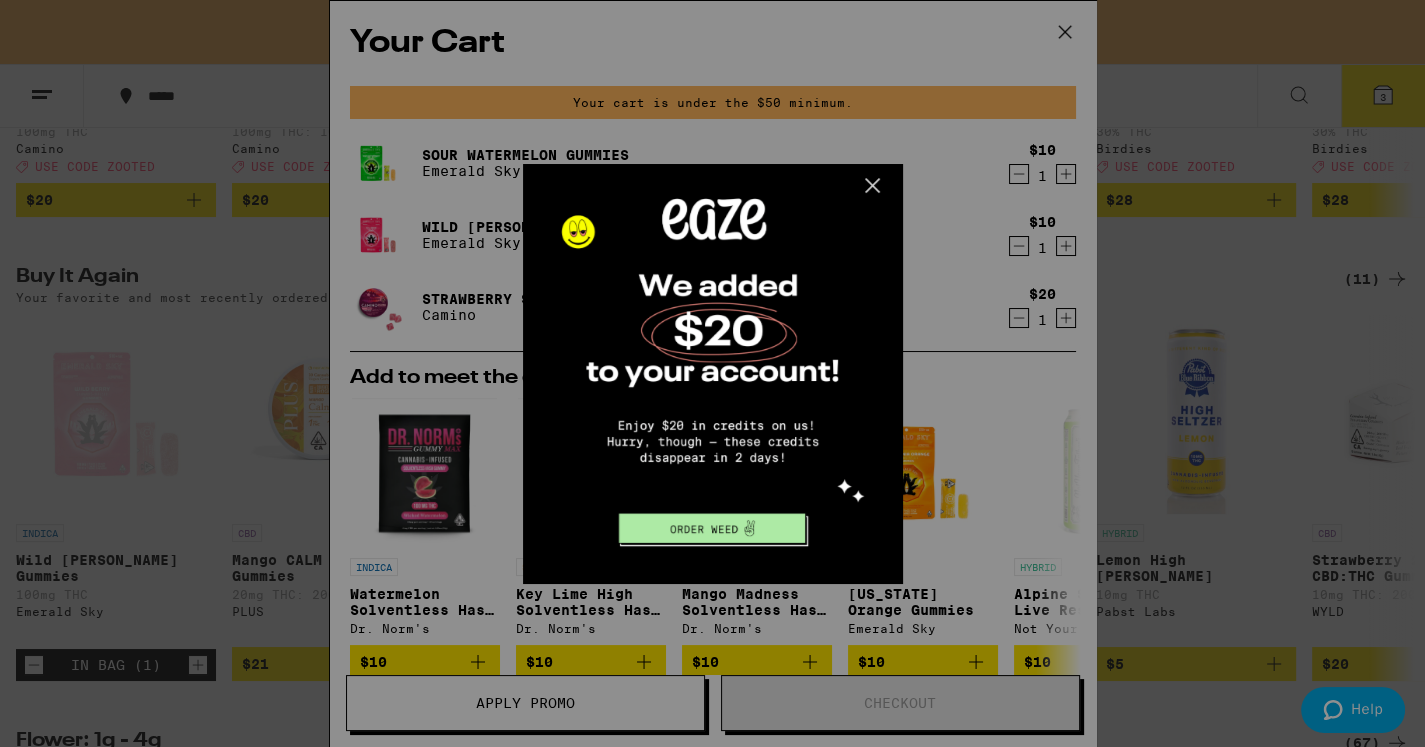 drag, startPoint x: 182, startPoint y: 360, endPoint x: 742, endPoint y: 518, distance: 581.86255 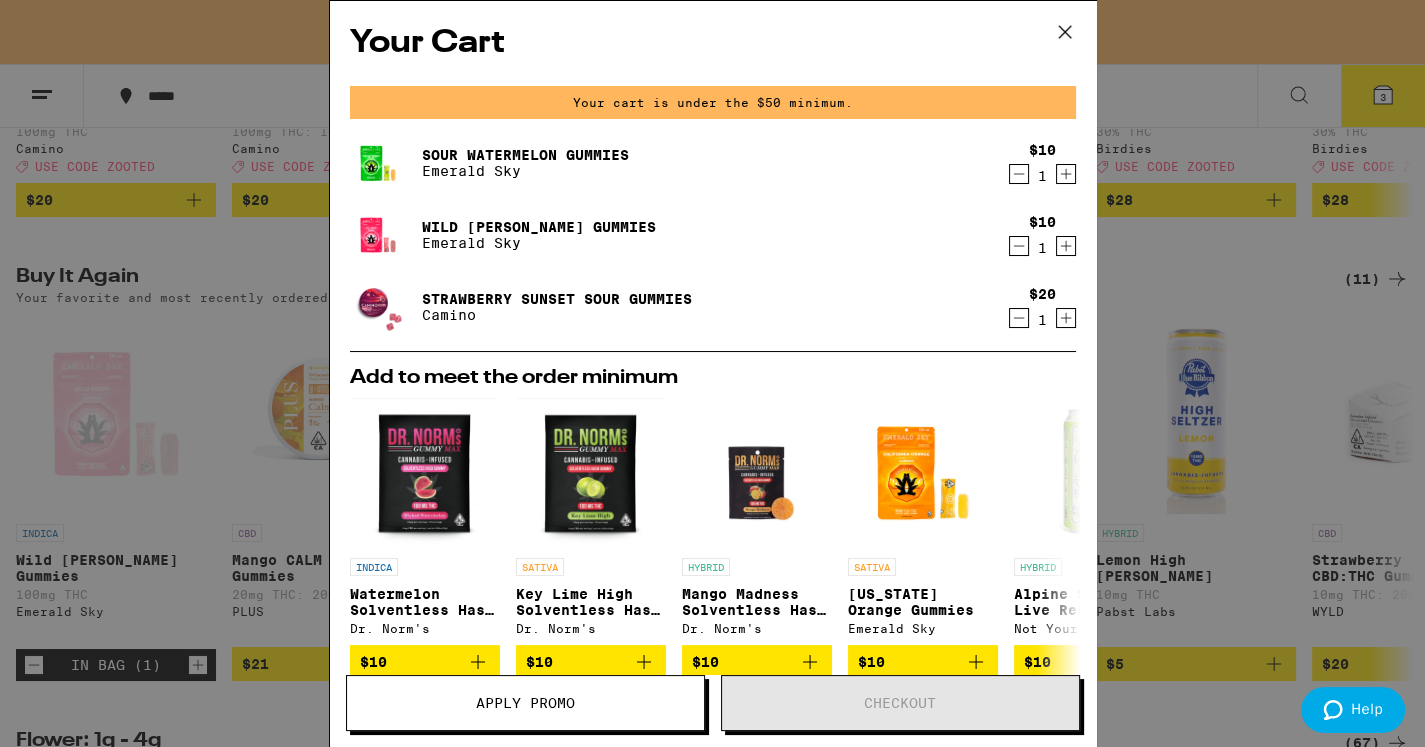 click on "Your Cart Your cart is under the $50 minimum. Sour Watermelon Gummies Emerald Sky $10 1 Wild [PERSON_NAME] Gummies Emerald Sky $10 1 Strawberry Sunset Sour Gummies Camino $20 1 Add to meet the order minimum INDICA Watermelon Solventless Hash Gummy Dr. Norm's $10 SATIVA Key Lime High Solventless Hash Gummy Dr. Norm's $10 HYBRID Mango Madness Solventless Hash Gummy Dr. Norm's $10 SATIVA [US_STATE] Orange Gummies Emerald Sky $10 HYBRID Alpine Splash Live Resin Single - 100mg Not Your Father's $10 HYBRID Root Beer Live Resin Single - 100mg Not Your Father's $10 HYBRID Iced Tea Lemonade 8oz - 100mg Uncle [PERSON_NAME]'s $10 HYBRID Sweet Peach Iced Tea 8oz - 100mg Uncle [PERSON_NAME]'s $10 ACCESSORY MAX 380 Button Battery - Black Eaze Accessories $10 ACCESSORY Eaze 510 Battery - Blue Eaze Accessories $10 Subtotal $40.00 Delivery FREE Order Total $0.00 ⚠️ [DOMAIN_NAME] Apply Promo Checkout" at bounding box center [712, 373] 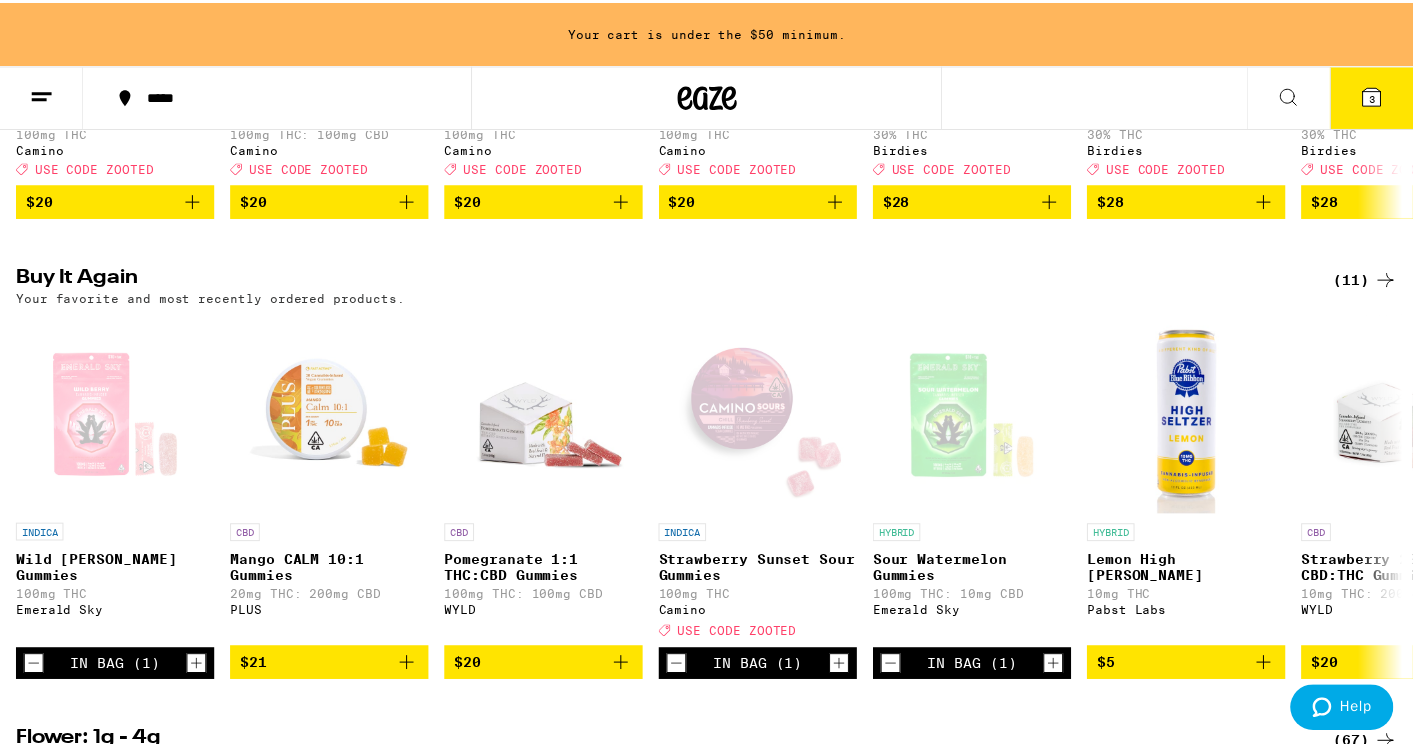 scroll, scrollTop: 0, scrollLeft: 0, axis: both 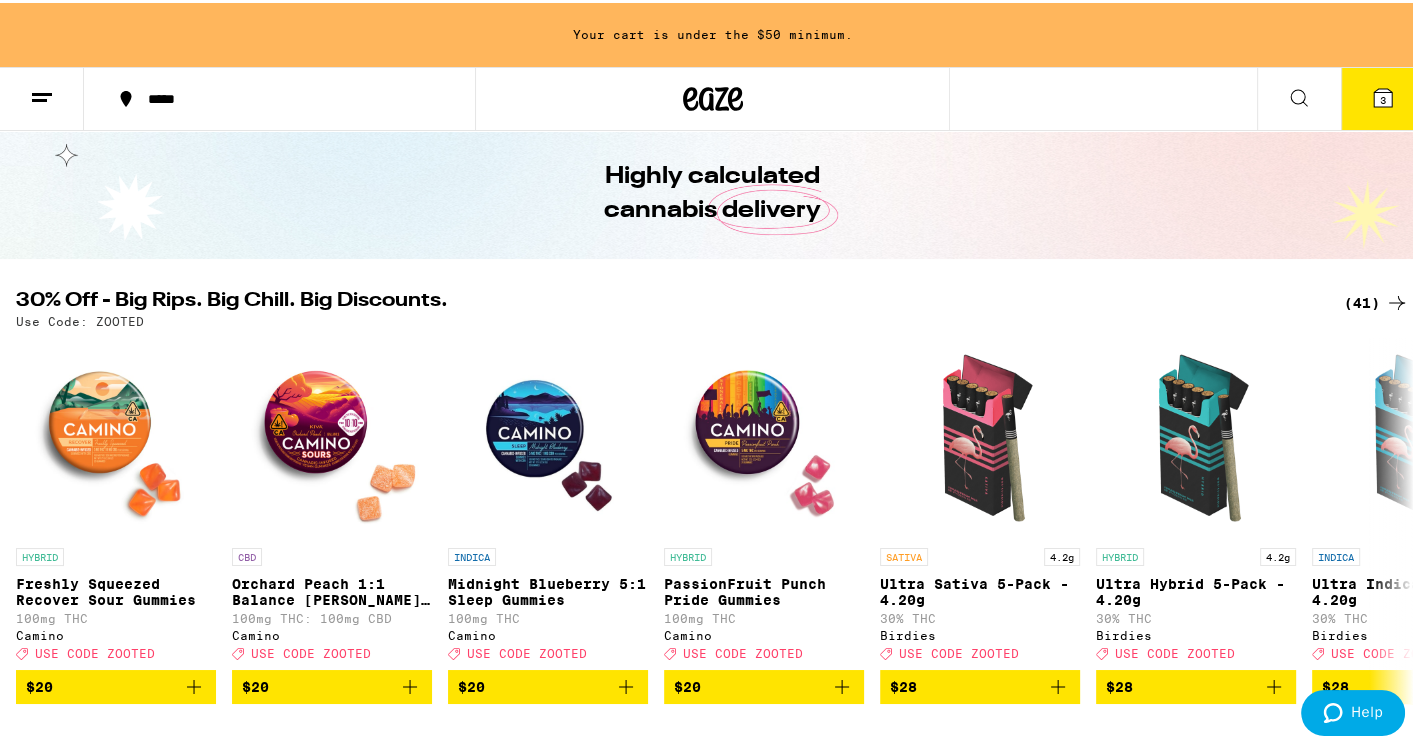 click 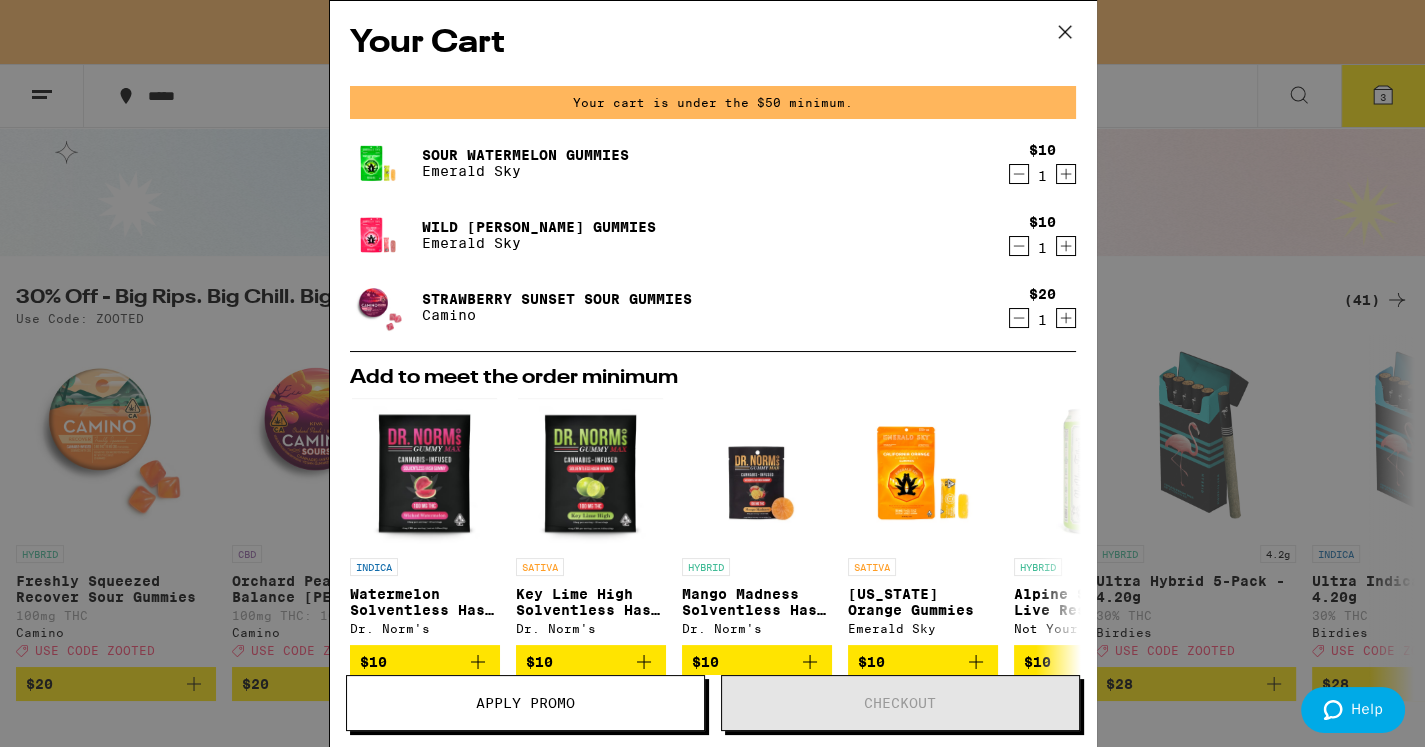 click 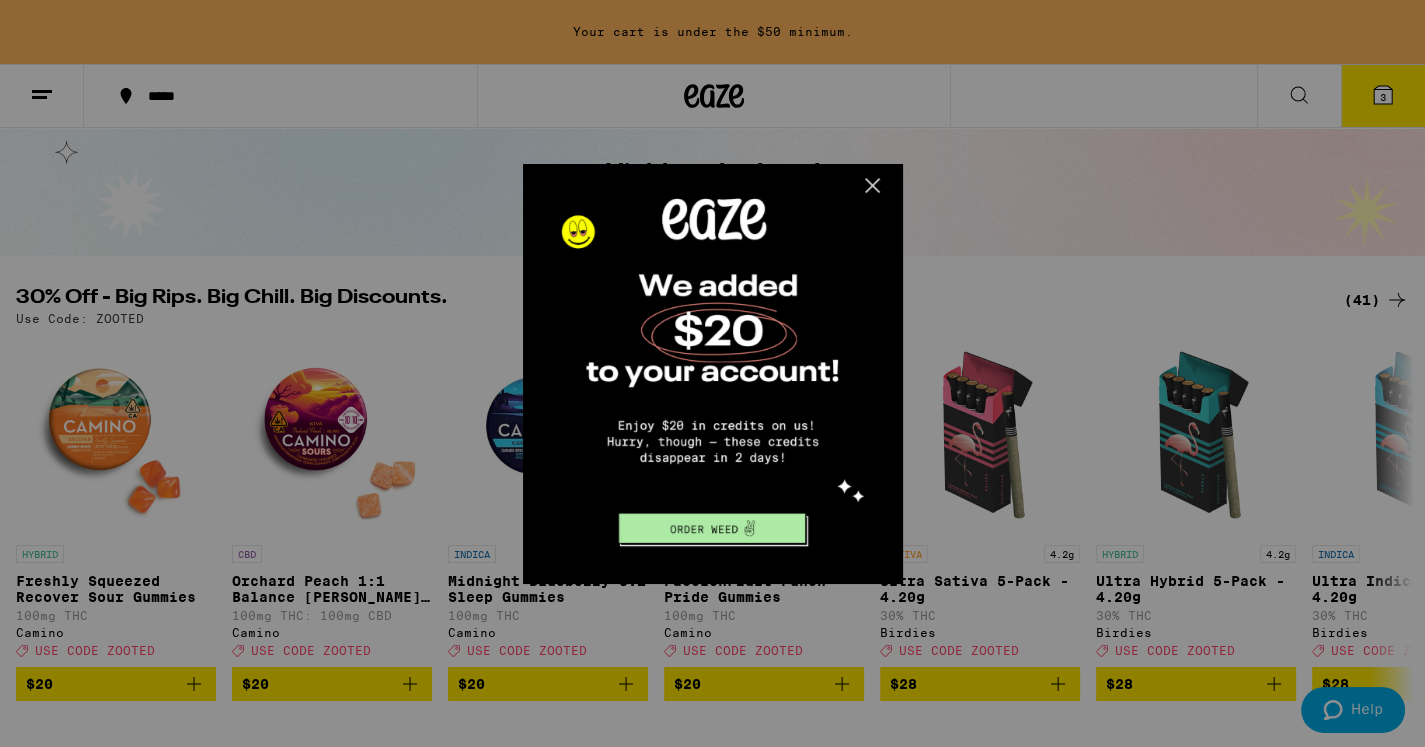 click at bounding box center (710, 371) 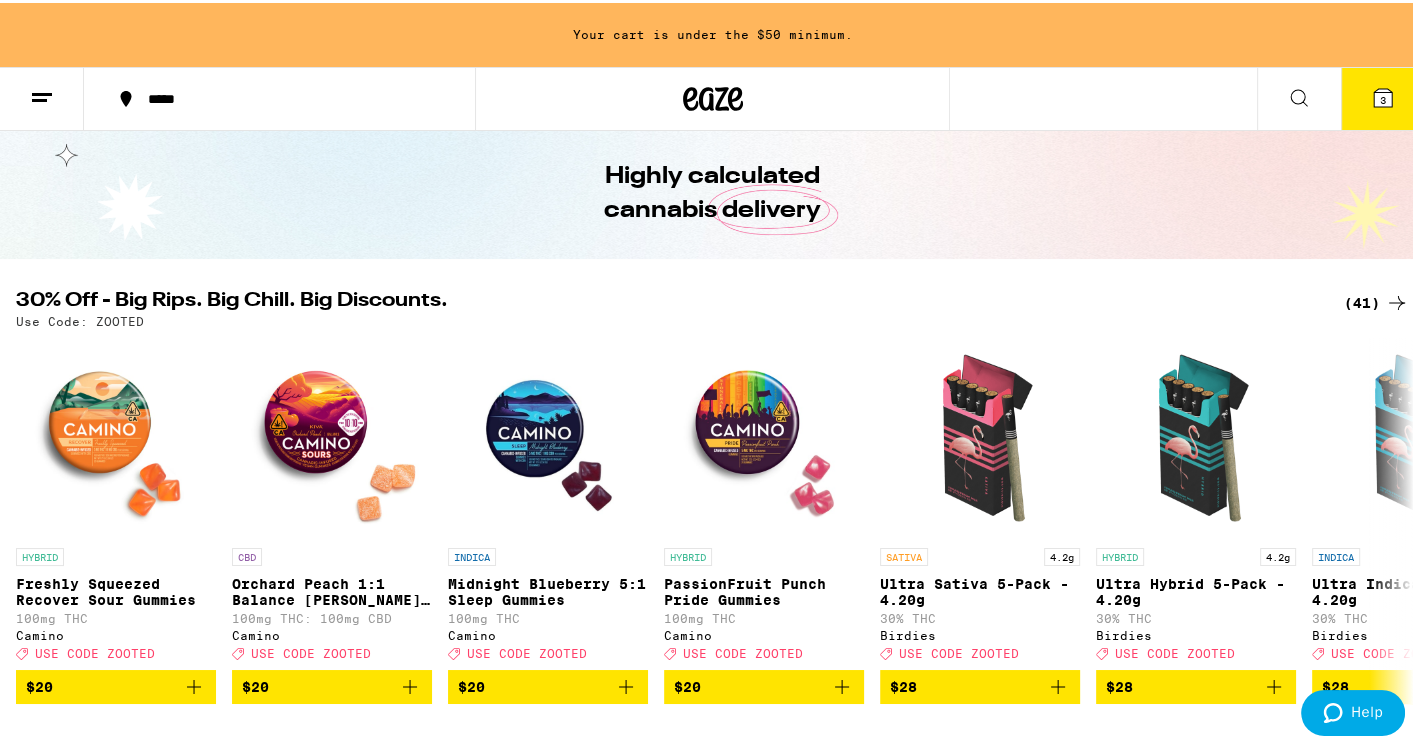scroll, scrollTop: 0, scrollLeft: 0, axis: both 